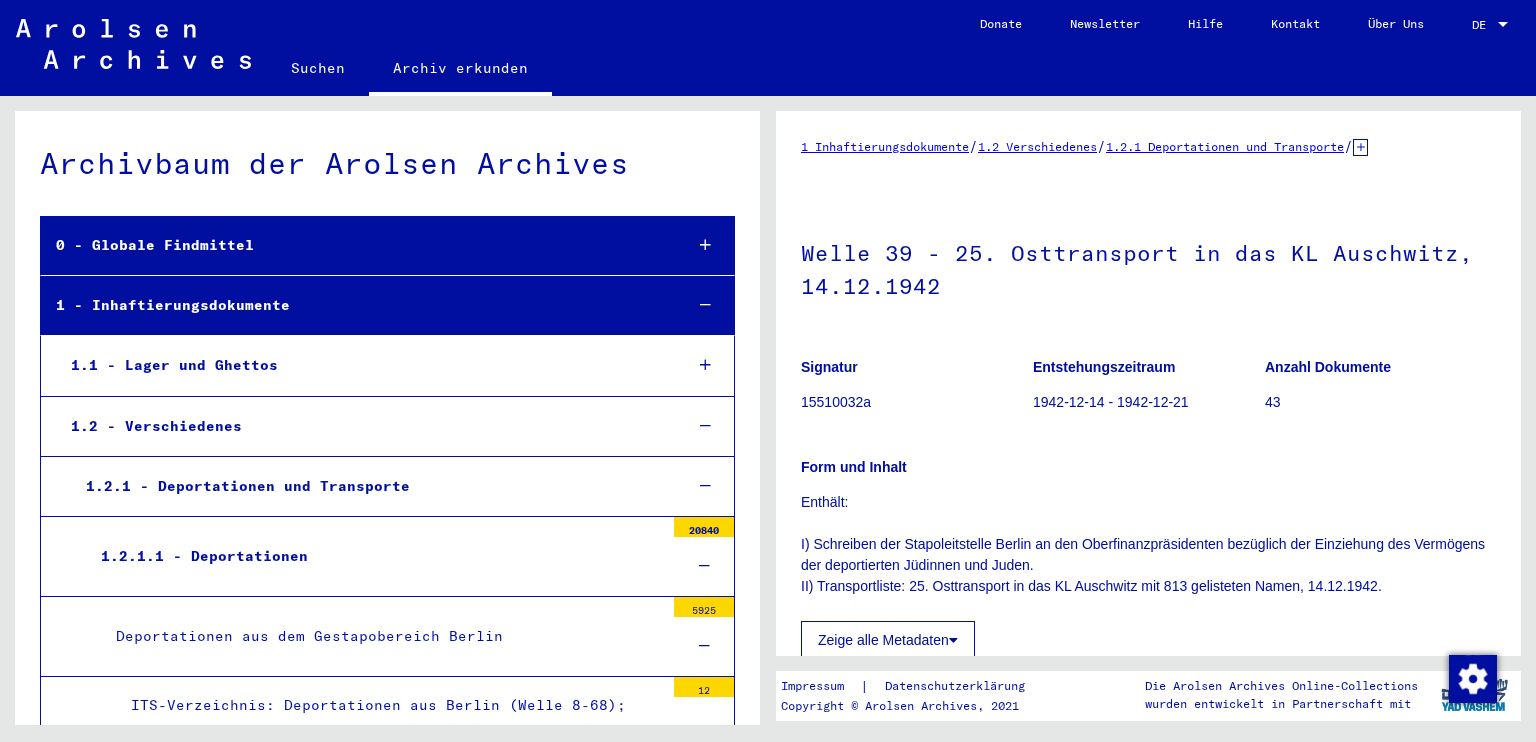 scroll, scrollTop: 0, scrollLeft: 0, axis: both 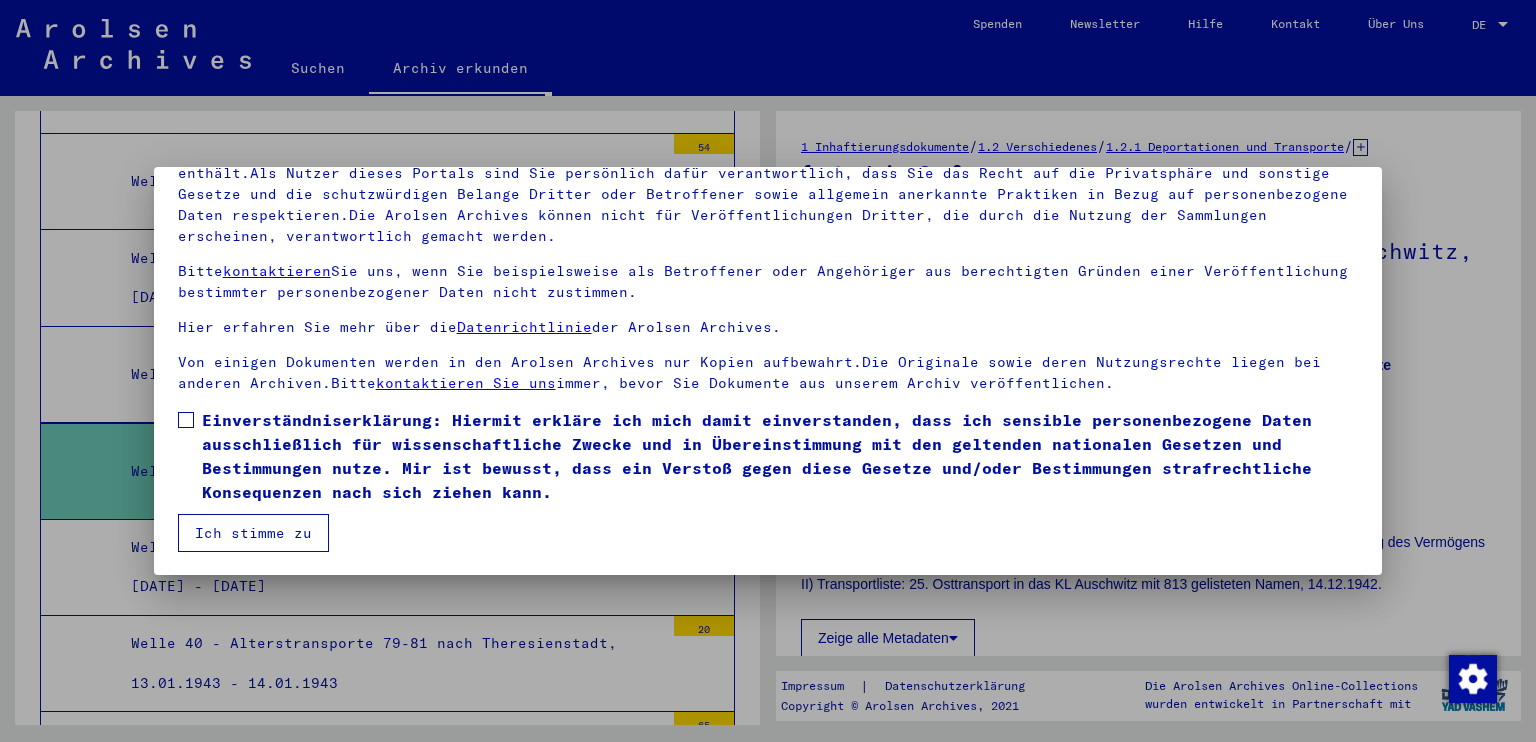 click on "Einverständniserklärung: Hiermit erkläre ich mich damit einverstanden, dass ich sensible personenbezogene Daten ausschließlich für wissenschaftliche Zwecke und in Übereinstimmung mit den geltenden nationalen Gesetzen und Bestimmungen nutze. Mir ist bewusst, dass ein Verstoß gegen diese Gesetze und/oder Bestimmungen strafrechtliche Konsequenzen nach sich ziehen kann." at bounding box center [780, 456] 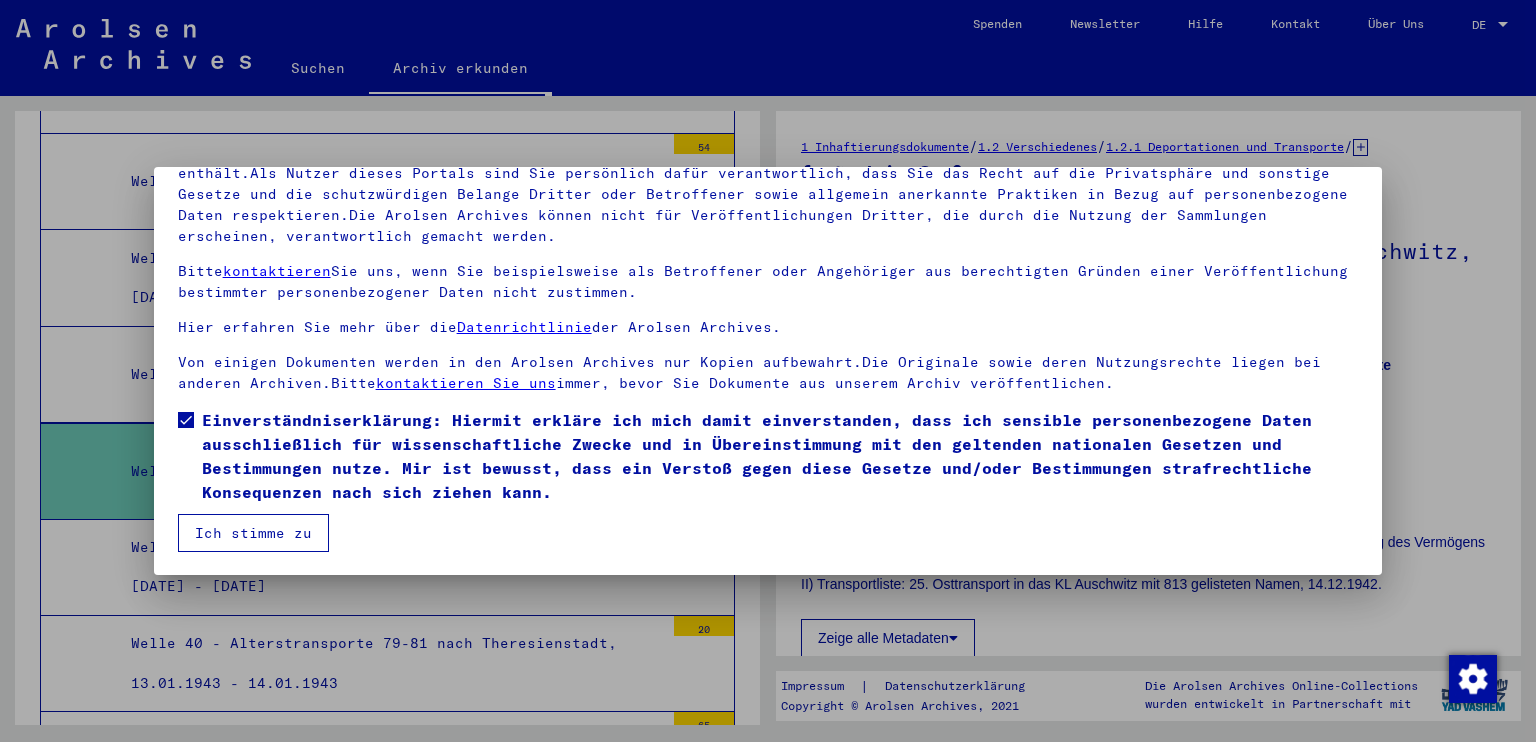click on "Ich stimme zu" at bounding box center (253, 533) 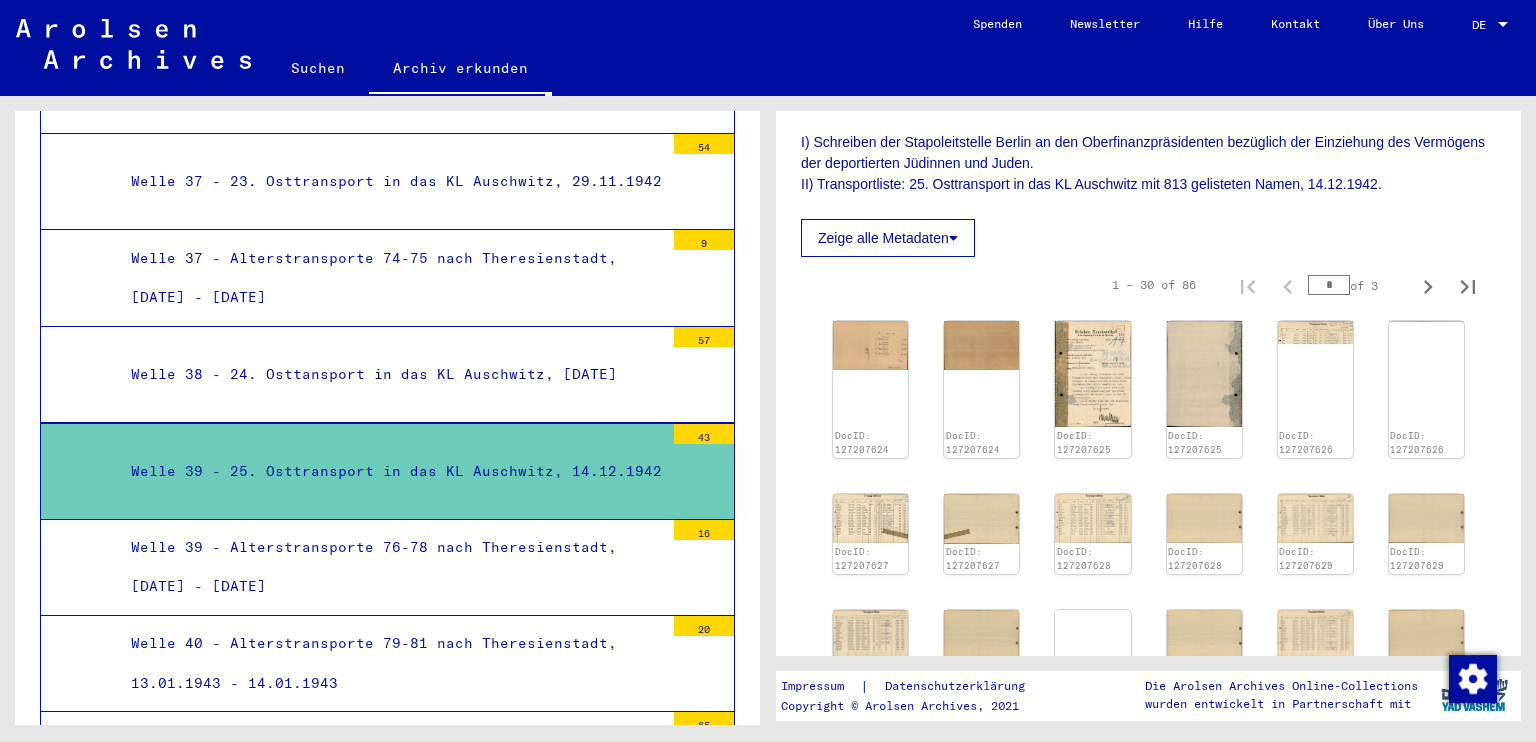 scroll, scrollTop: 400, scrollLeft: 0, axis: vertical 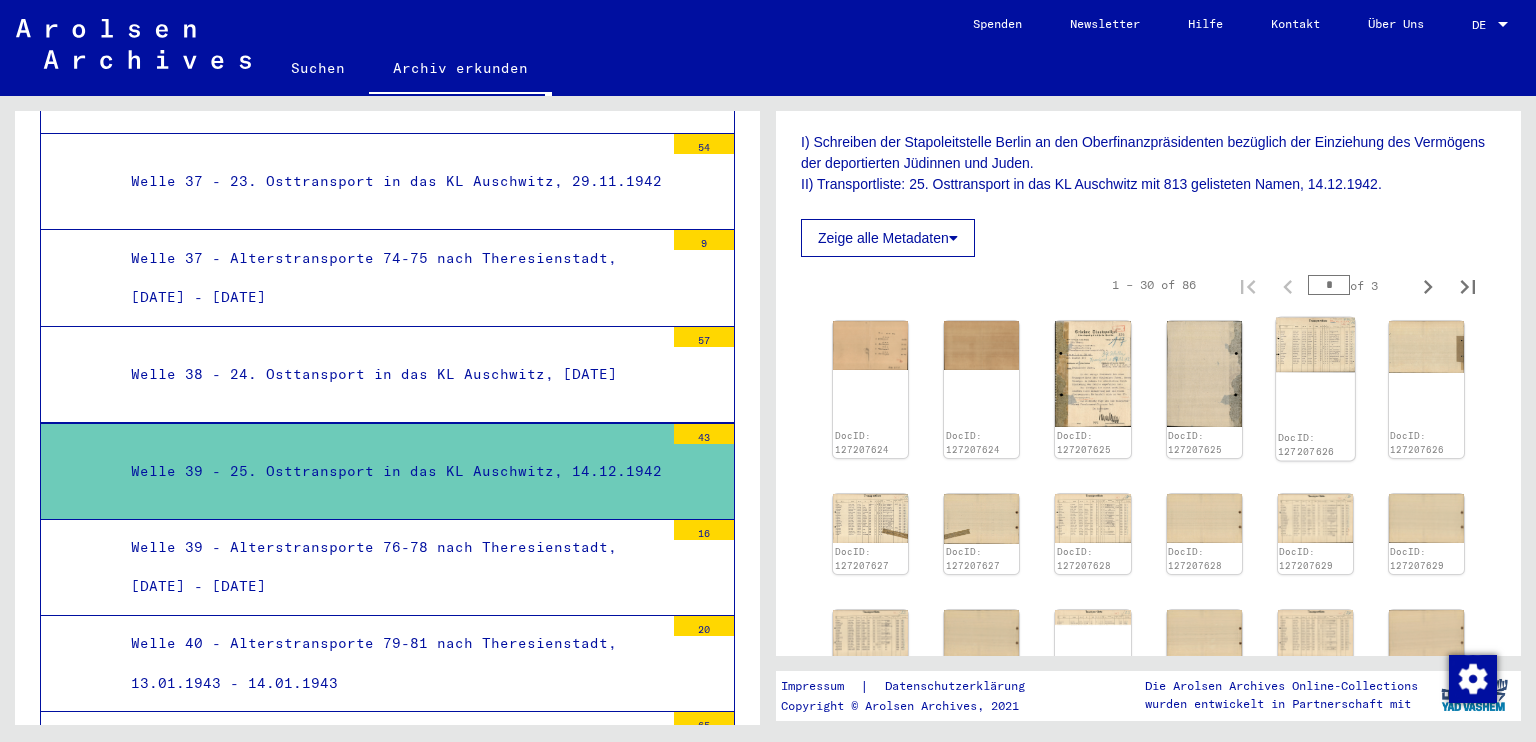 click 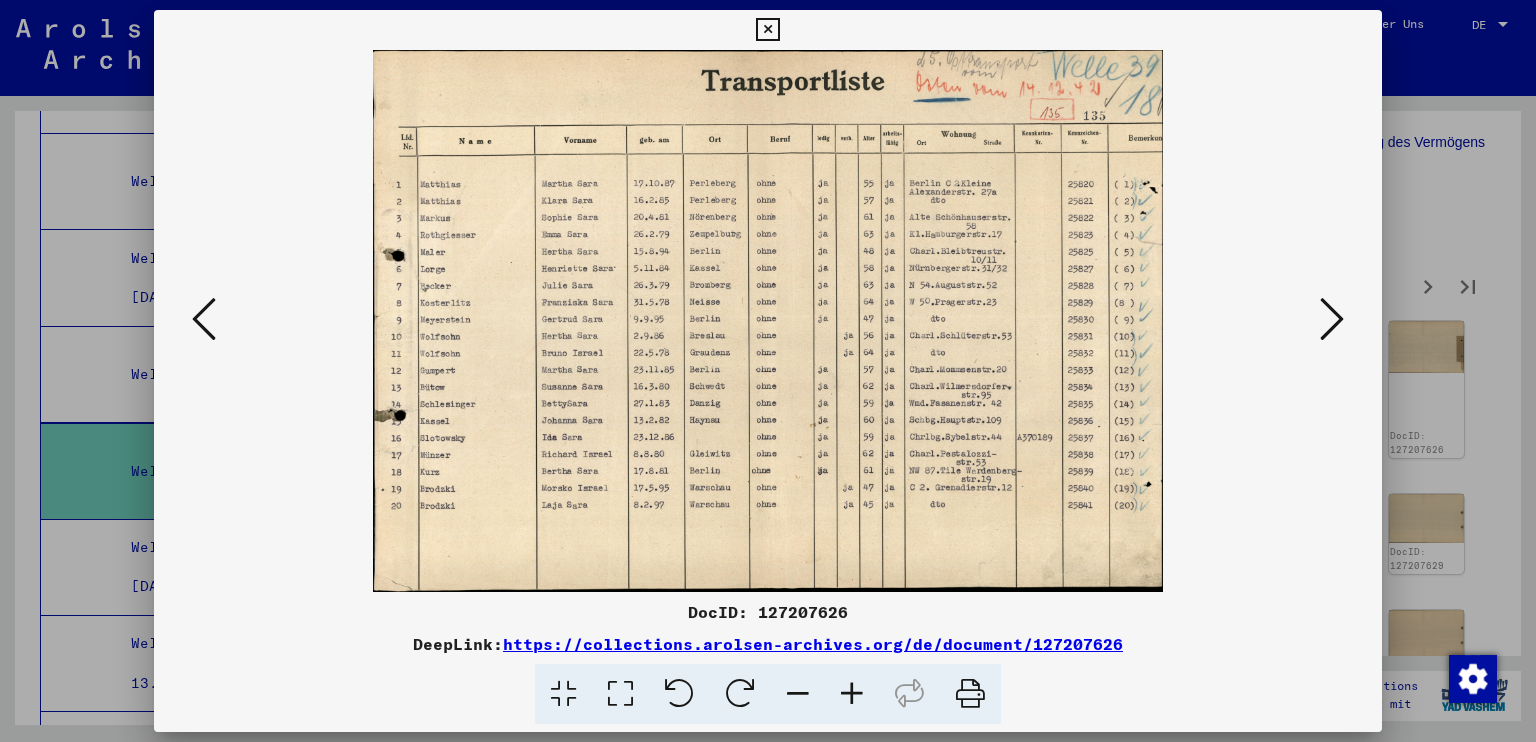 click at bounding box center (1332, 319) 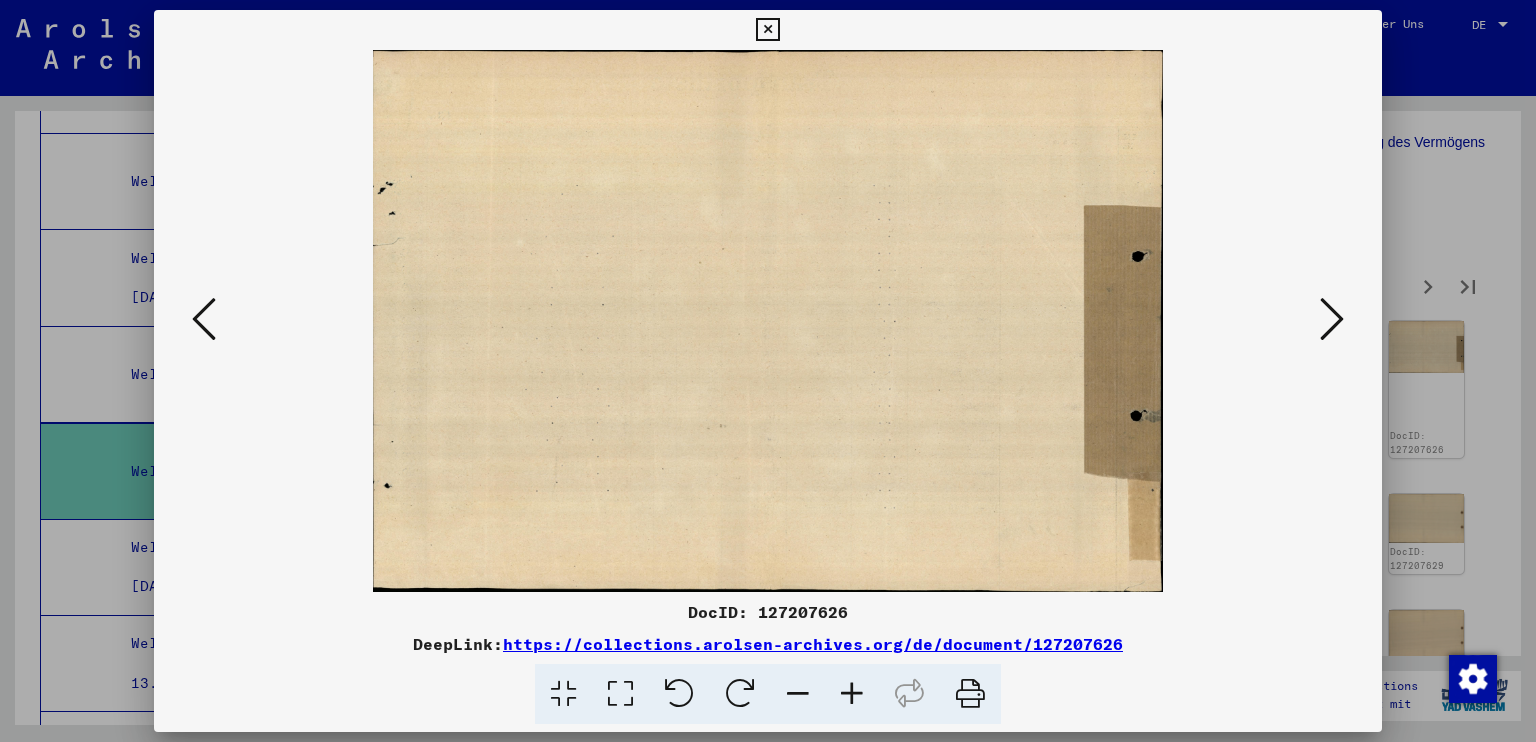click at bounding box center (1332, 319) 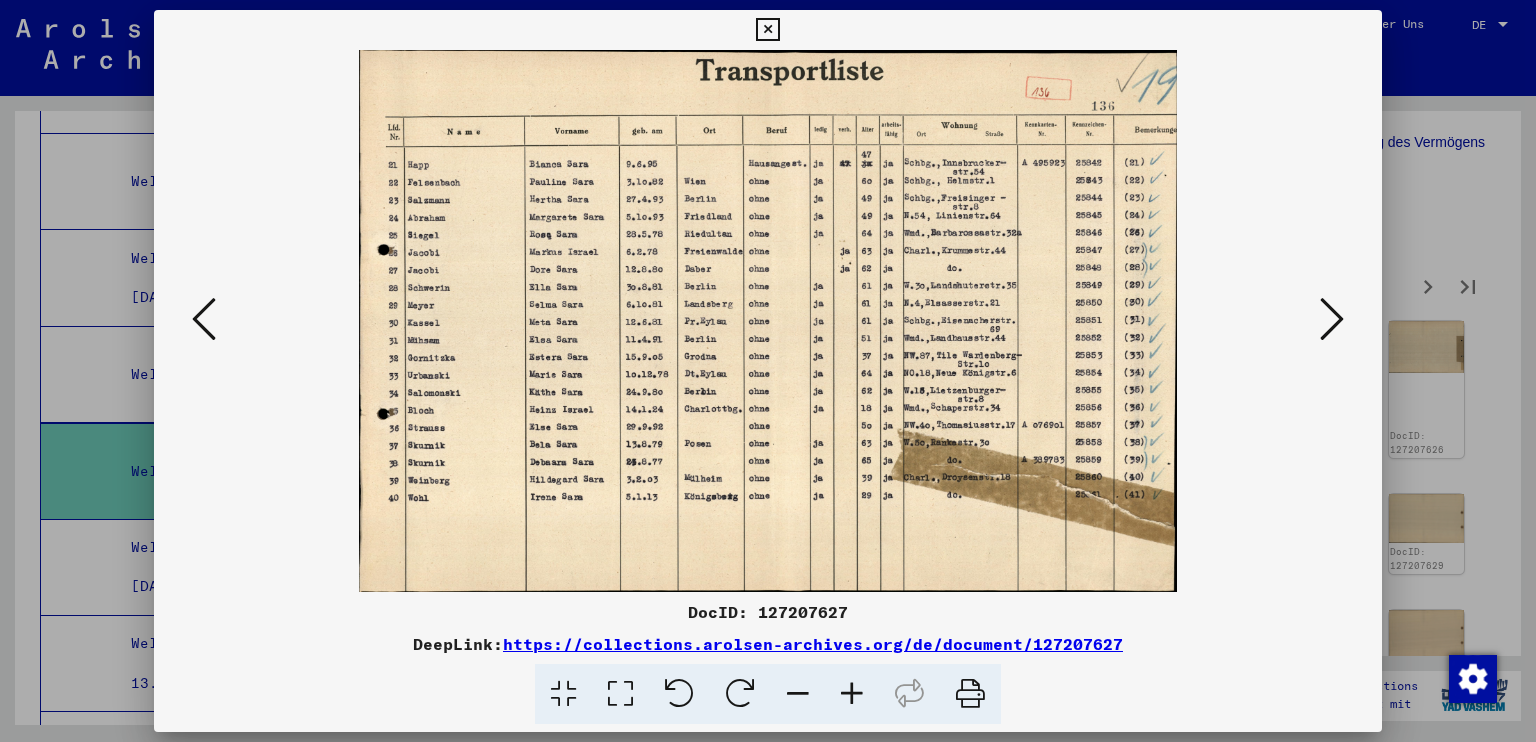 click at bounding box center [1332, 319] 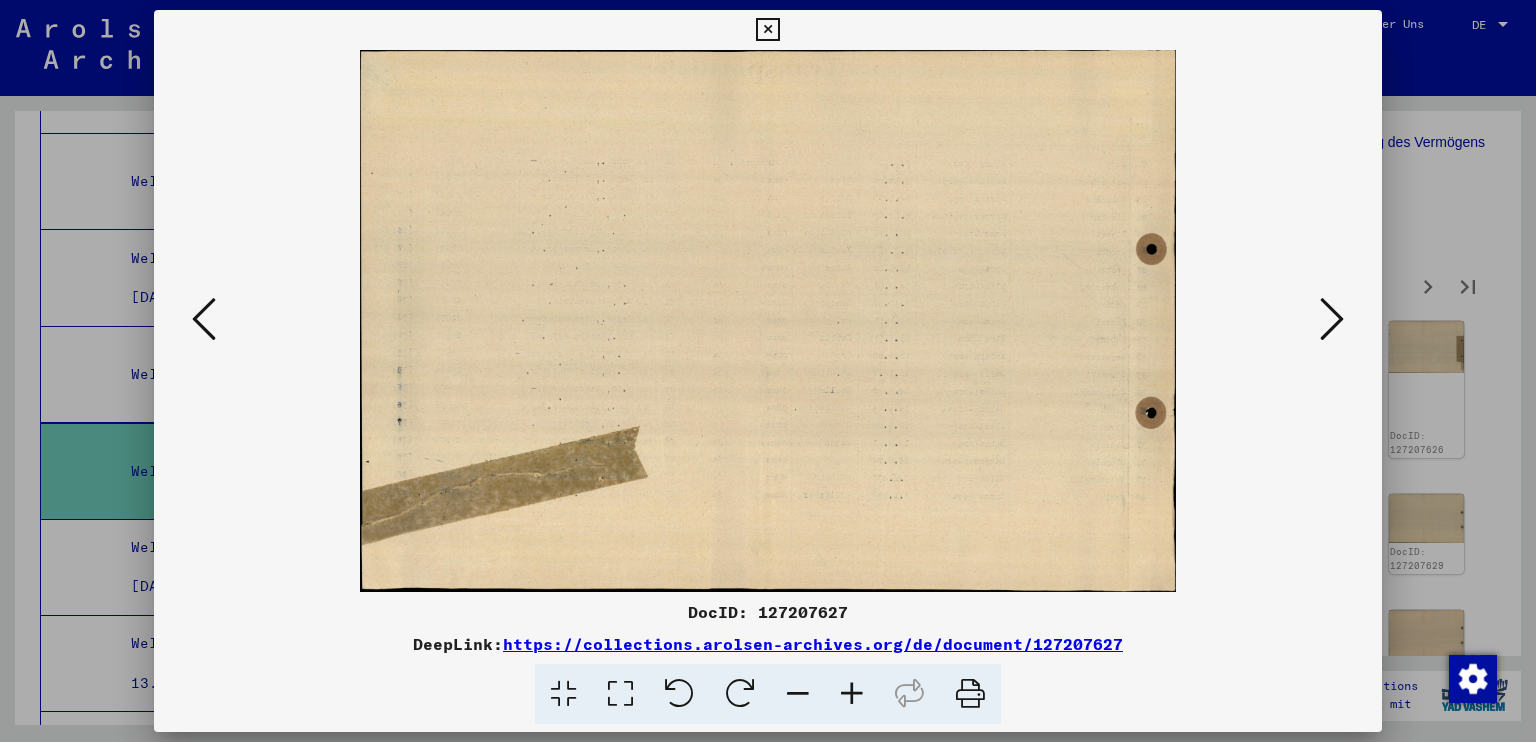 click at bounding box center [1332, 319] 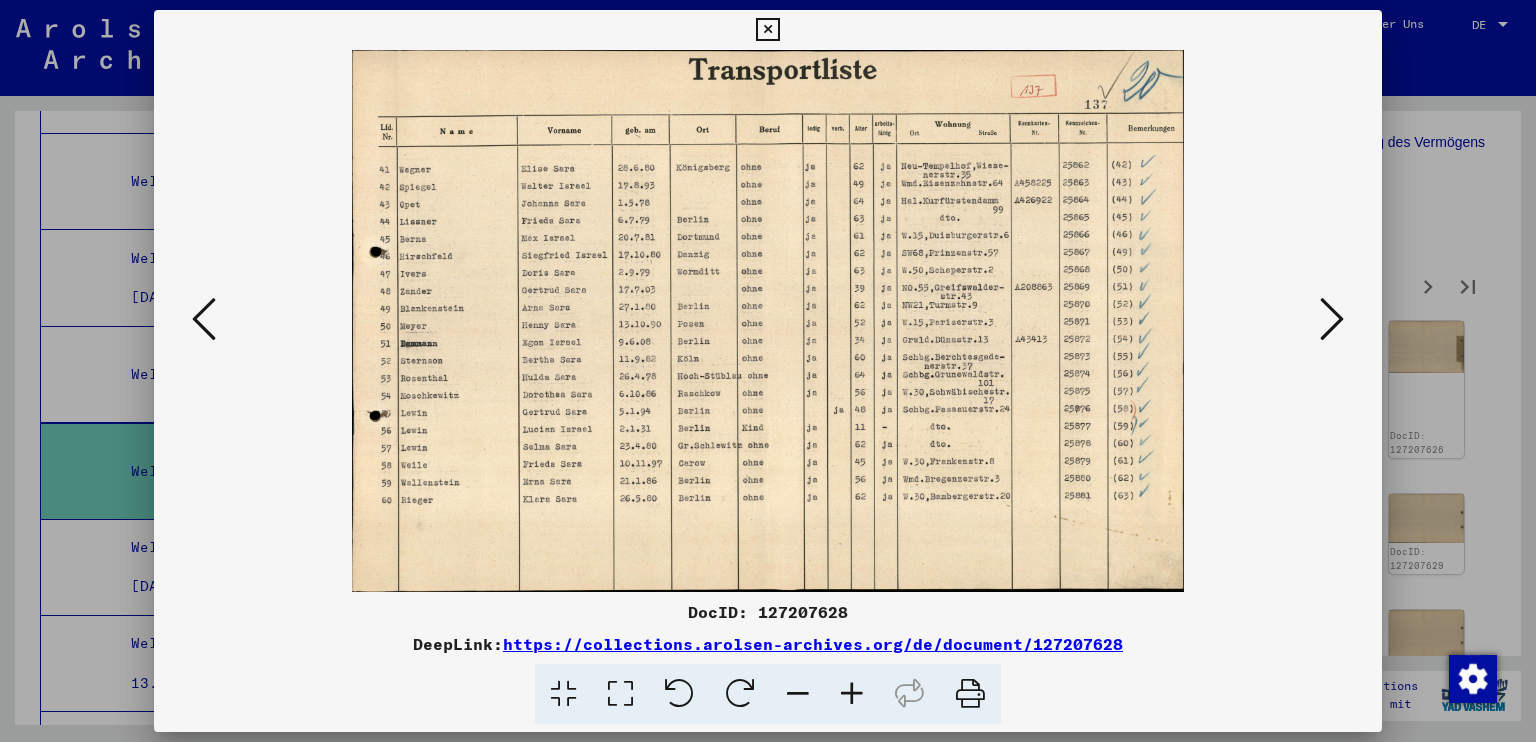 click at bounding box center [1332, 319] 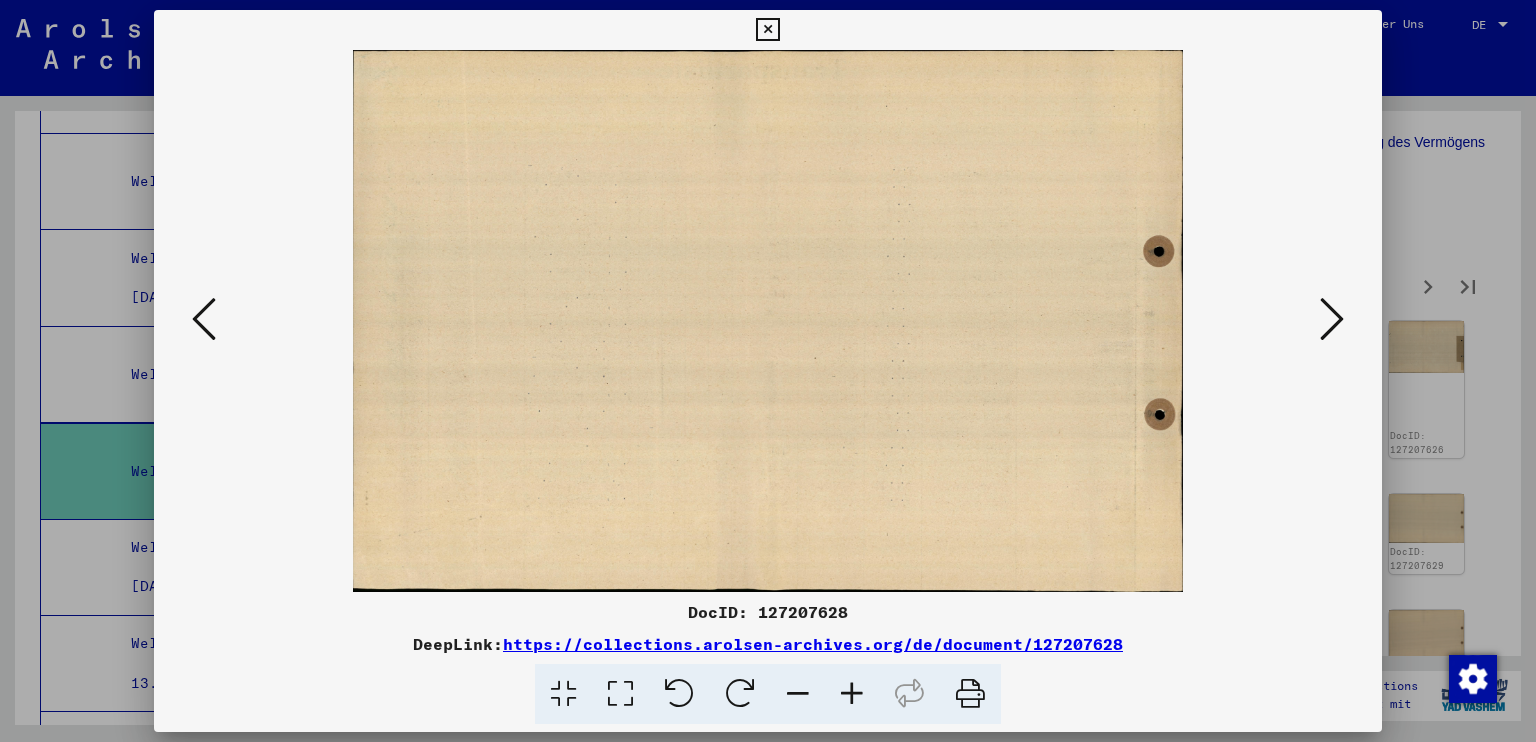 click at bounding box center (1332, 319) 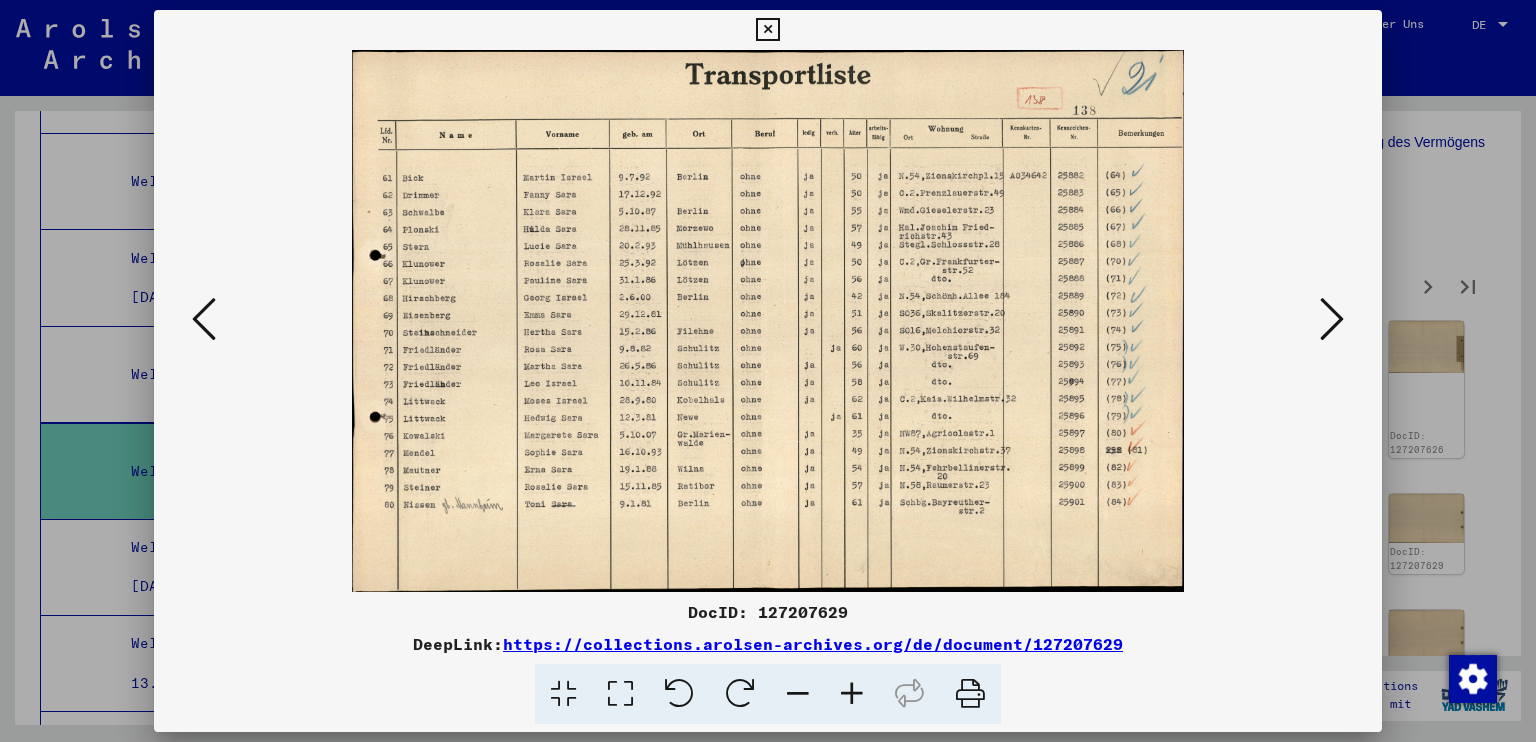click at bounding box center (1332, 319) 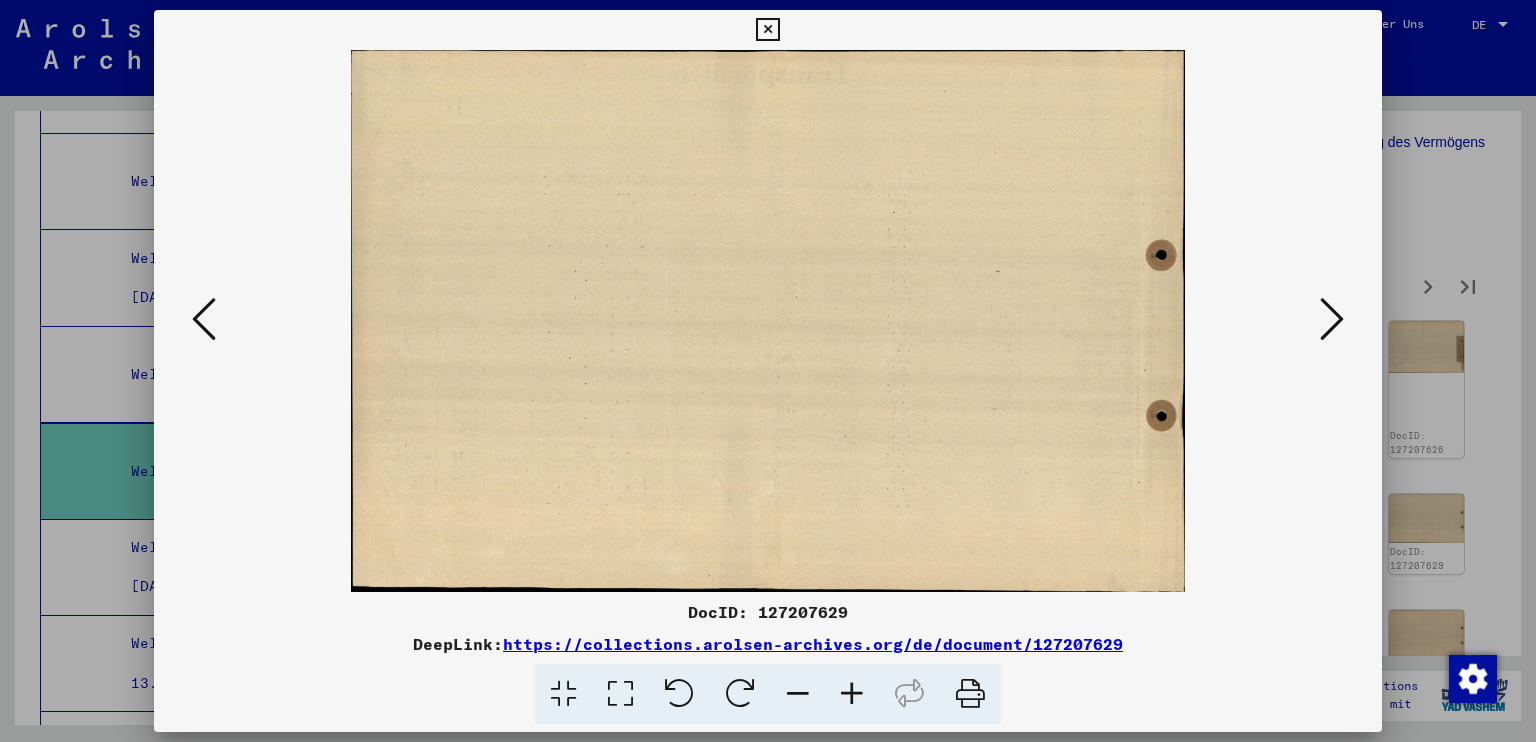 click at bounding box center (1332, 319) 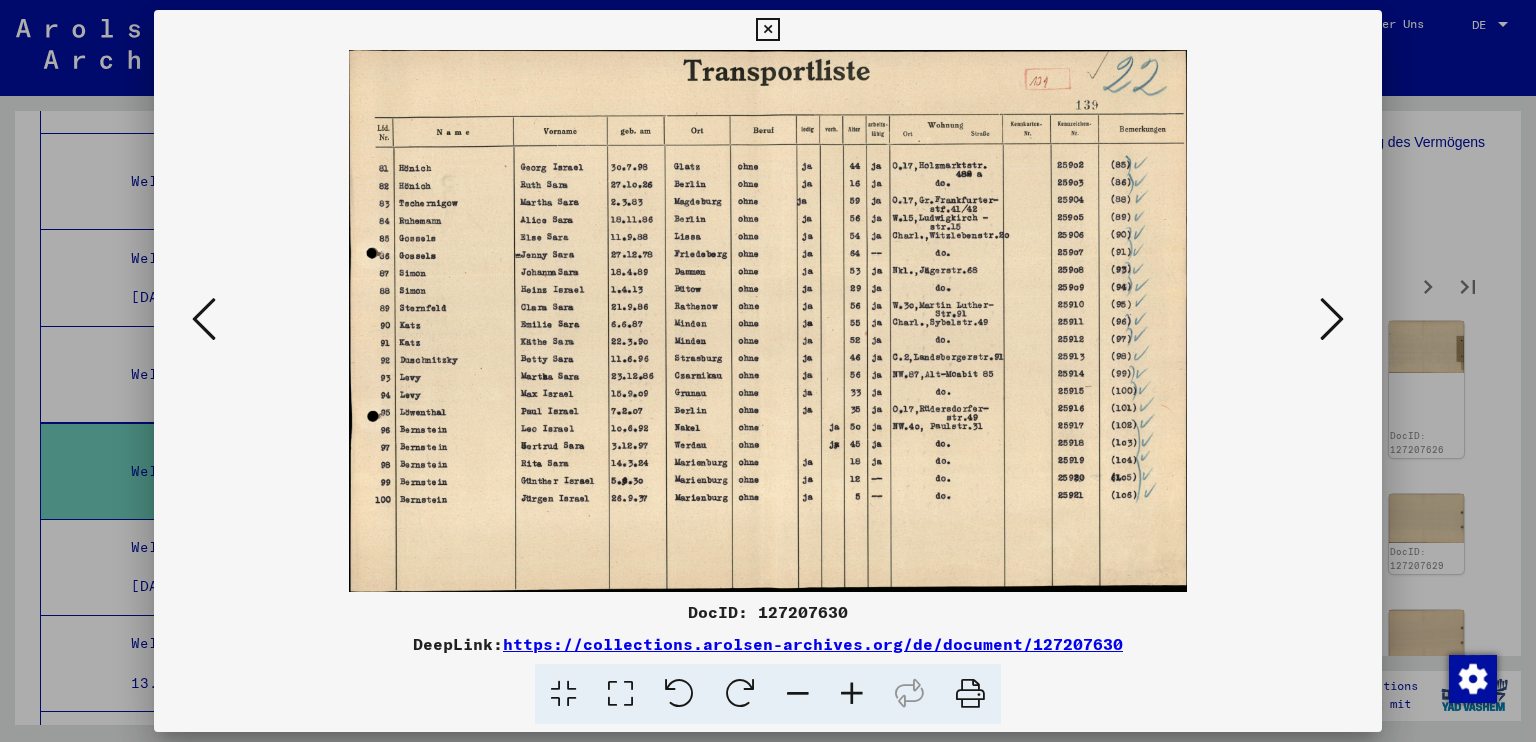 click at bounding box center (1332, 319) 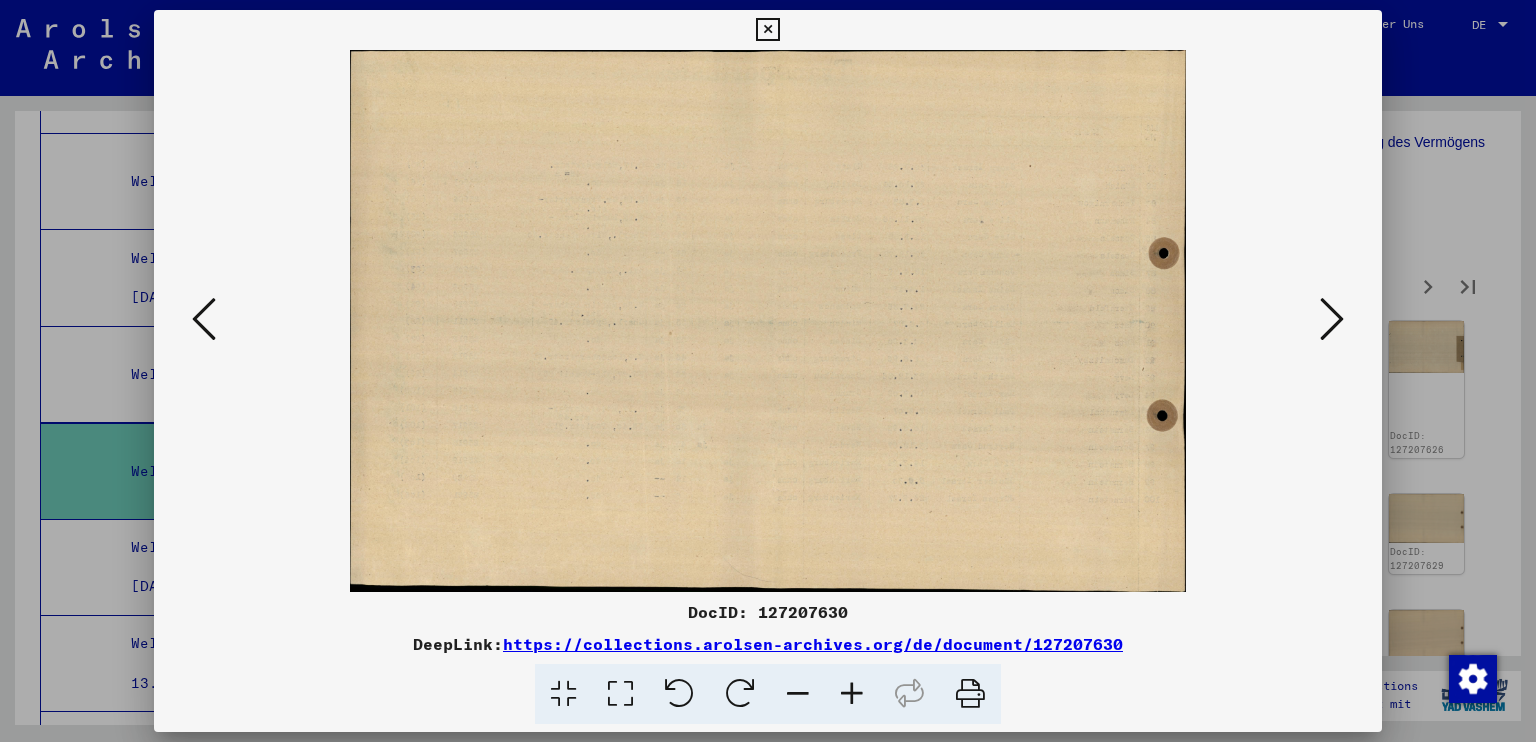 click at bounding box center (1332, 319) 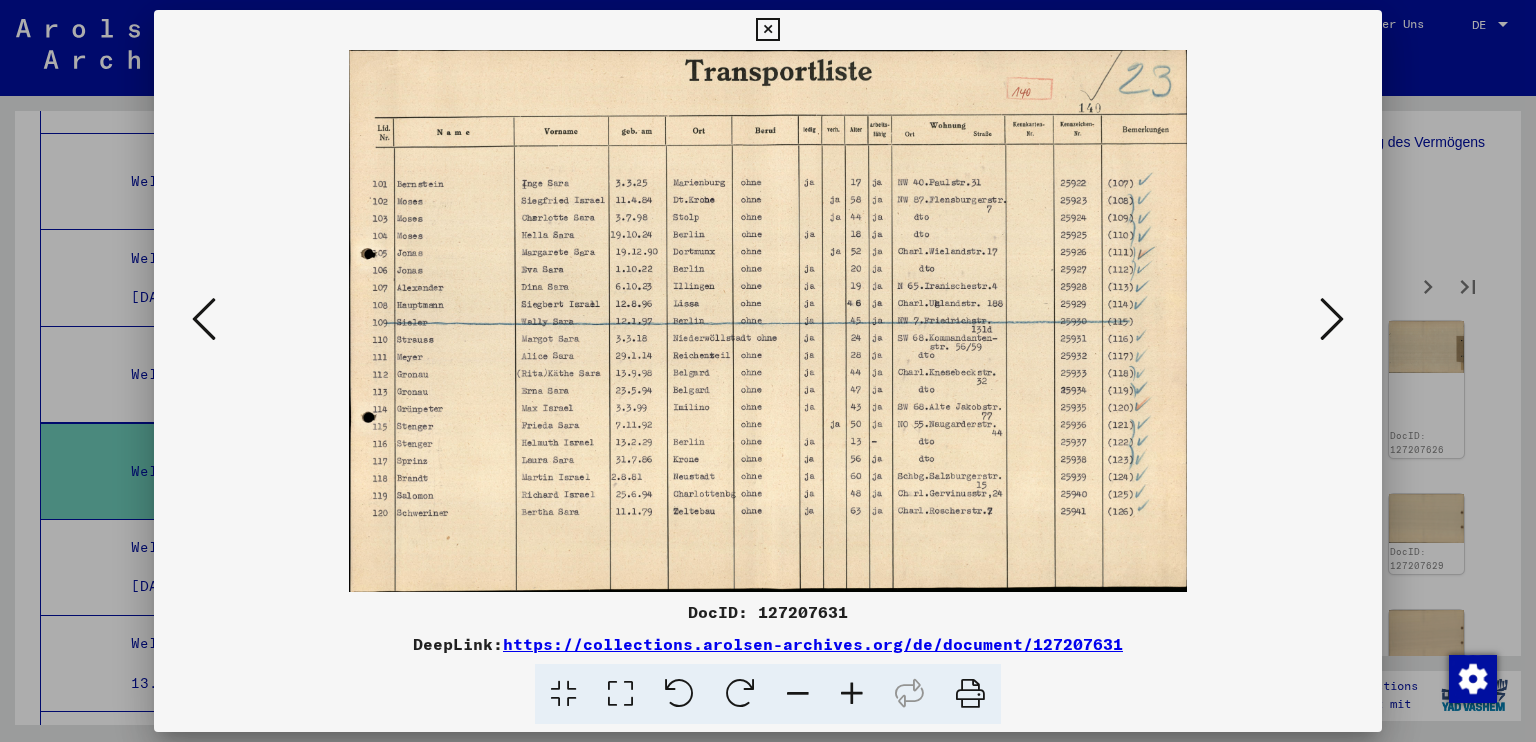 click at bounding box center [1332, 319] 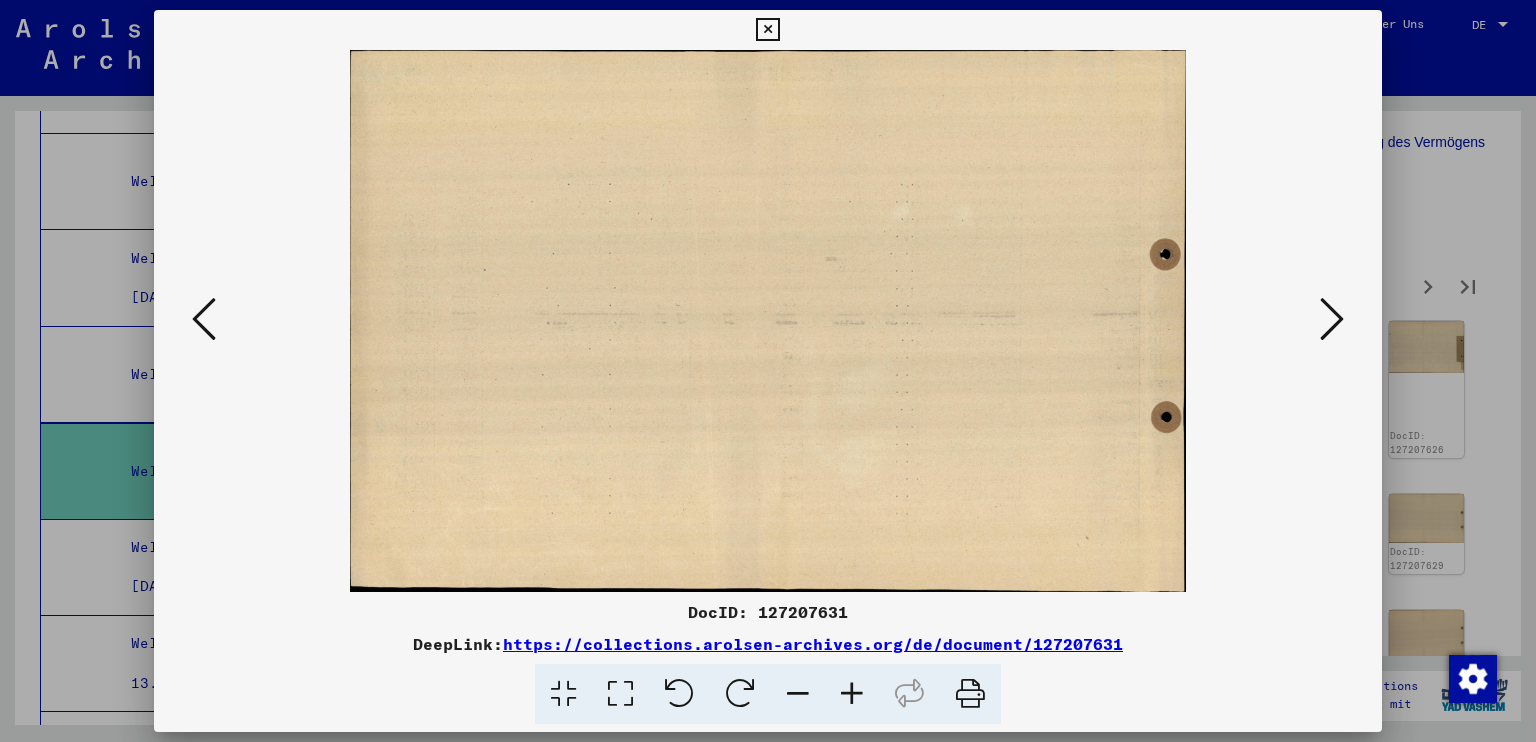 click at bounding box center [1332, 319] 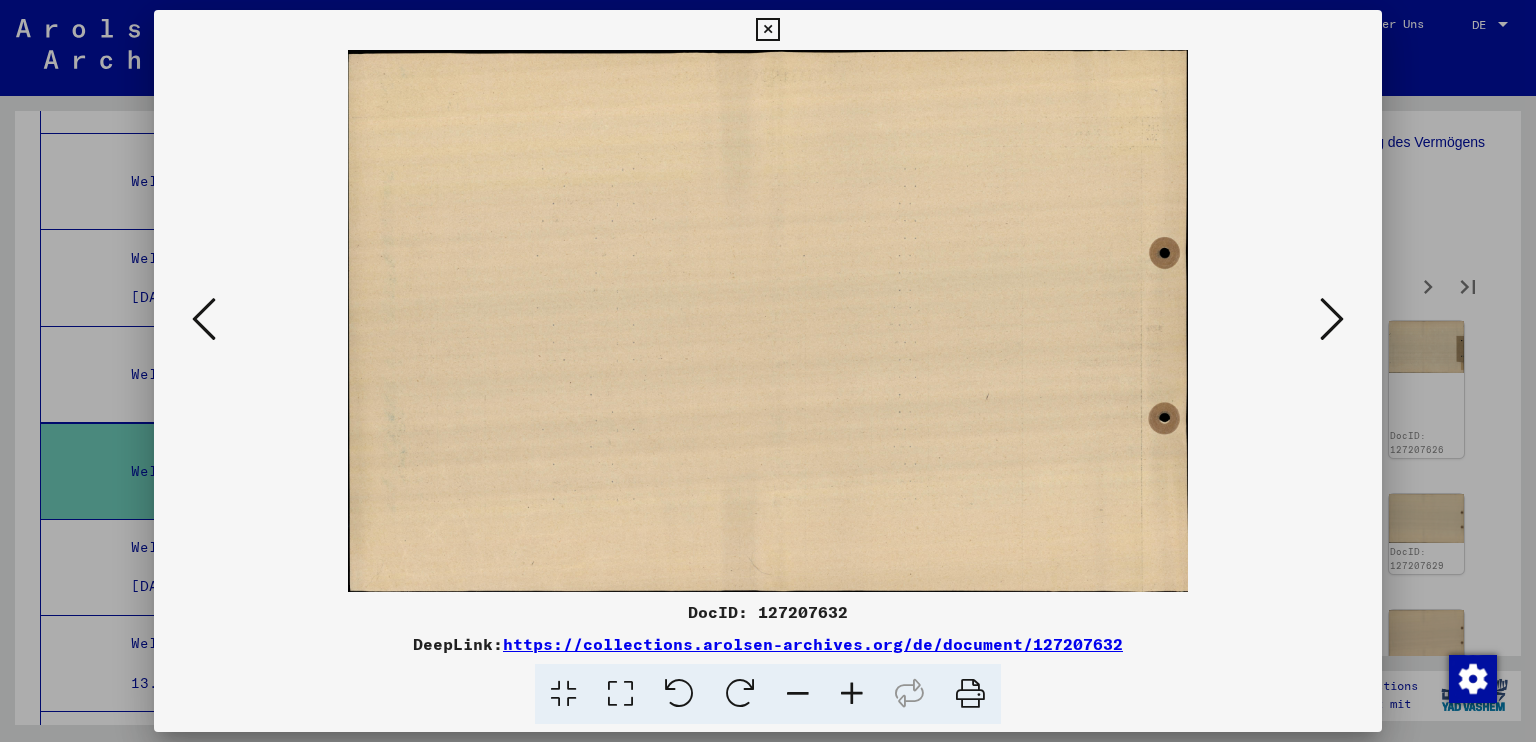 click at bounding box center (204, 319) 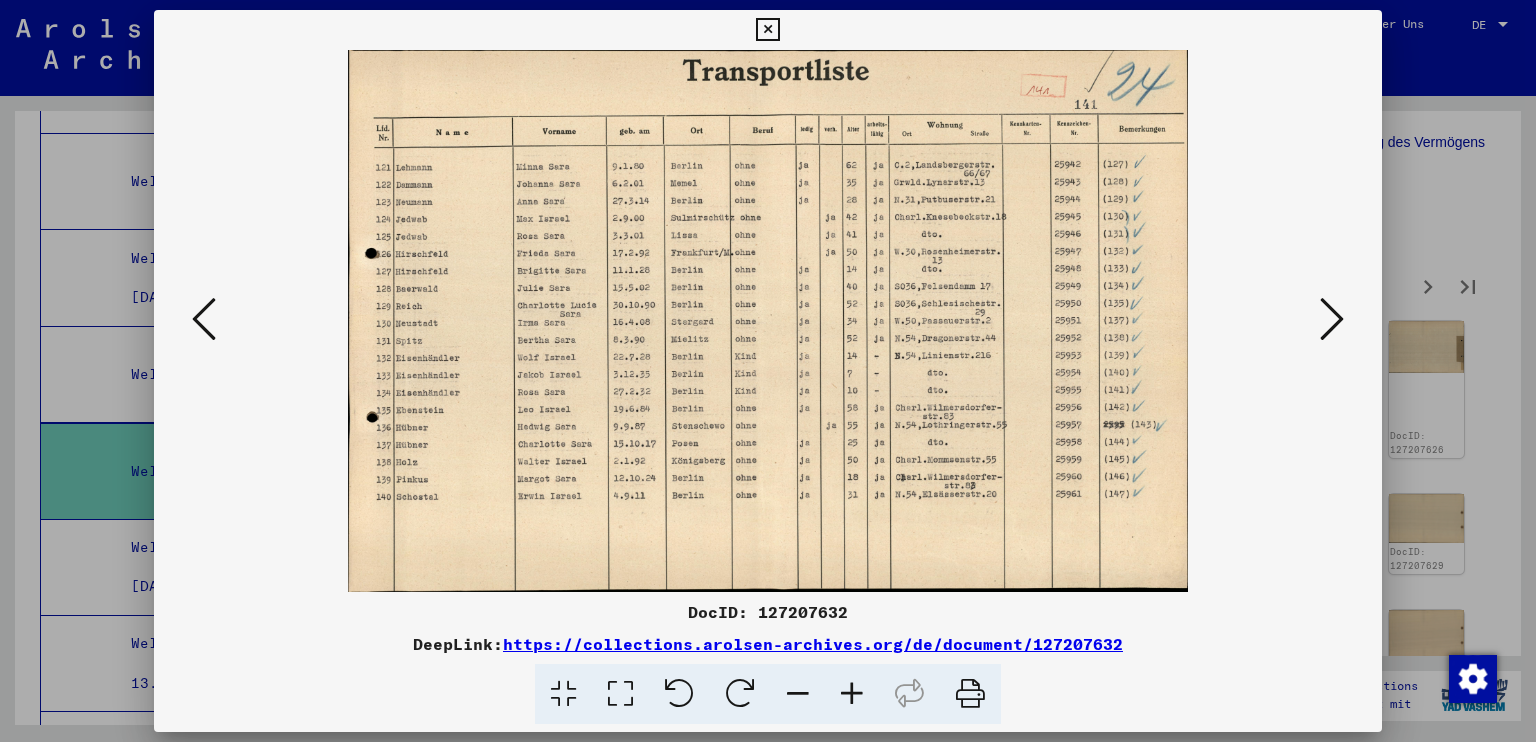 click at bounding box center [1332, 319] 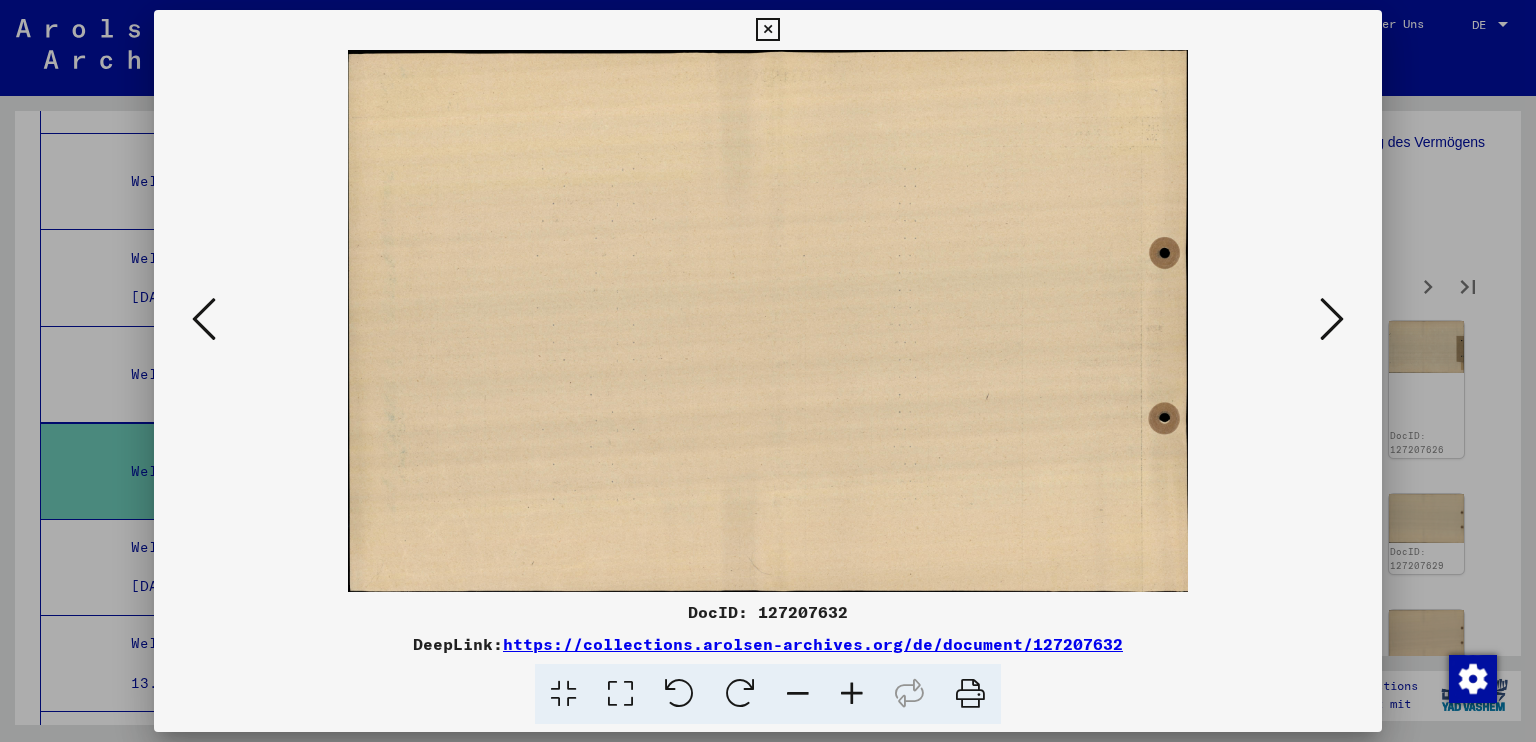 click at bounding box center (1332, 319) 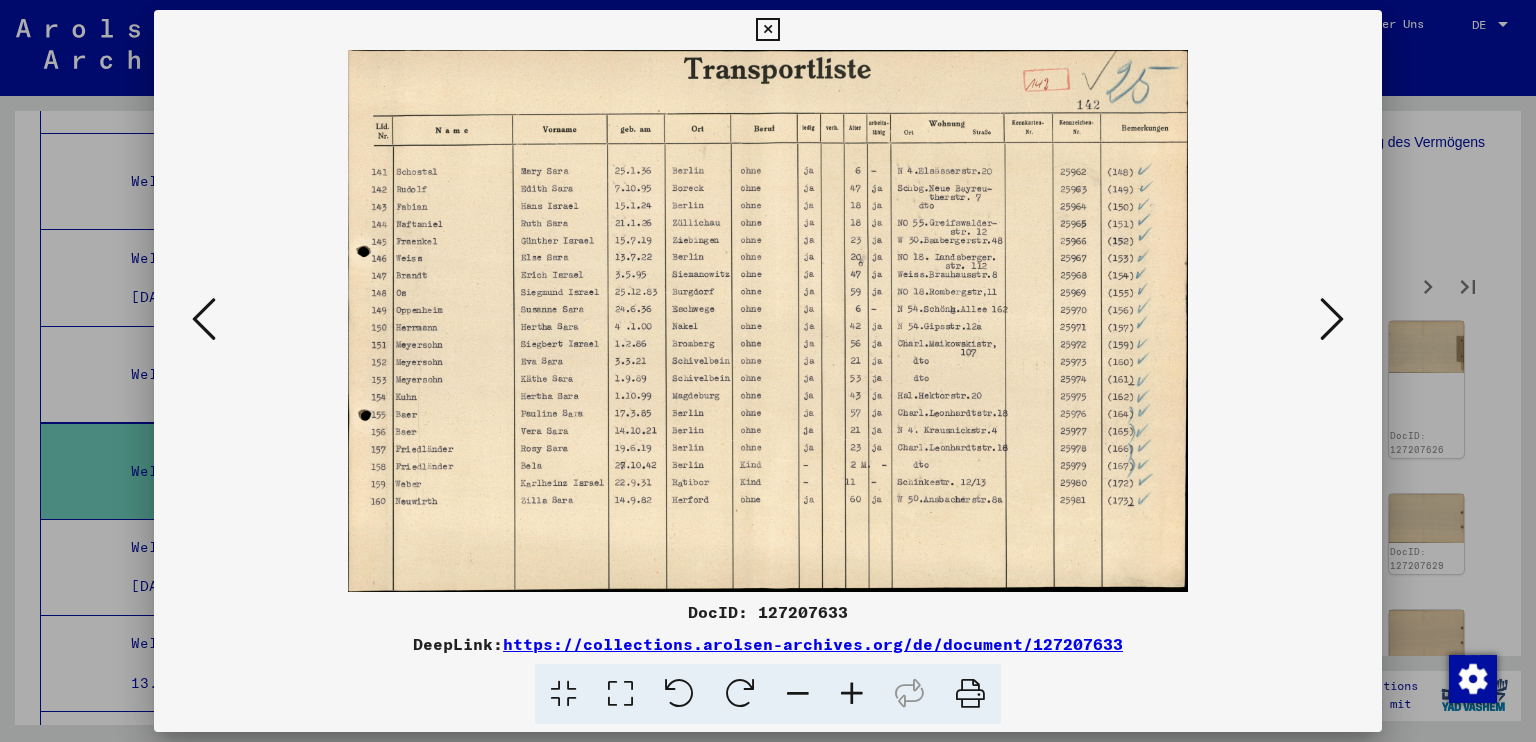 click at bounding box center [1332, 319] 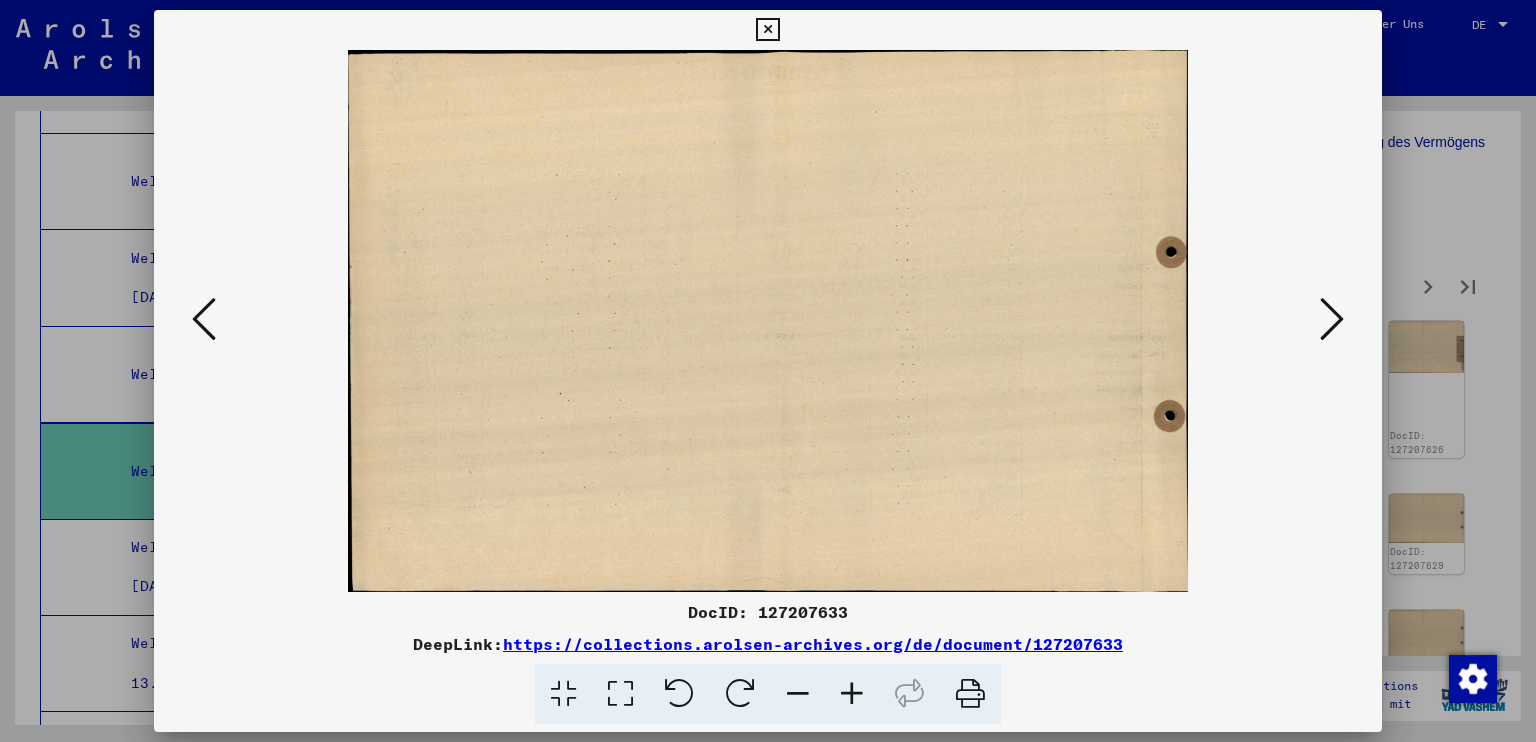 click at bounding box center (1332, 319) 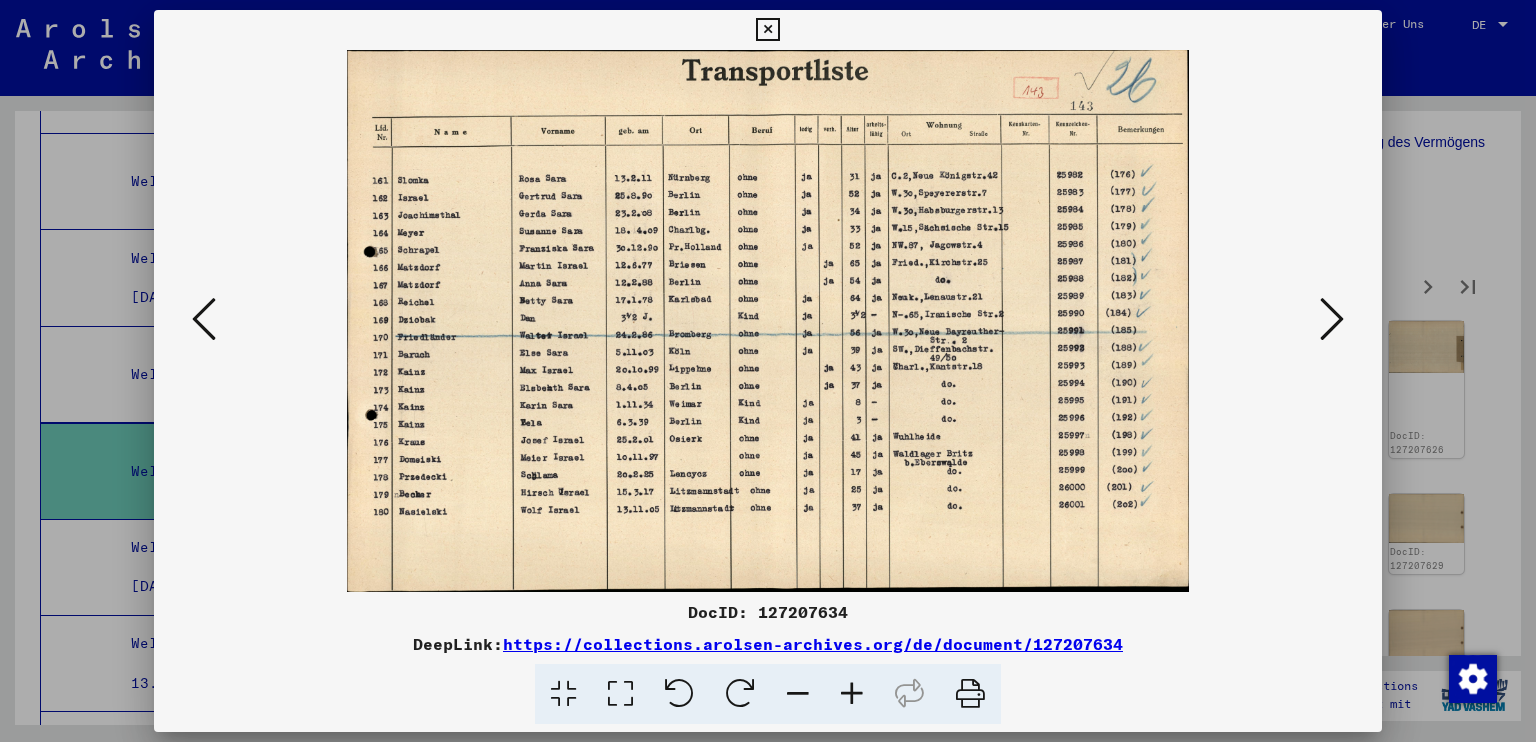 click at bounding box center [1332, 319] 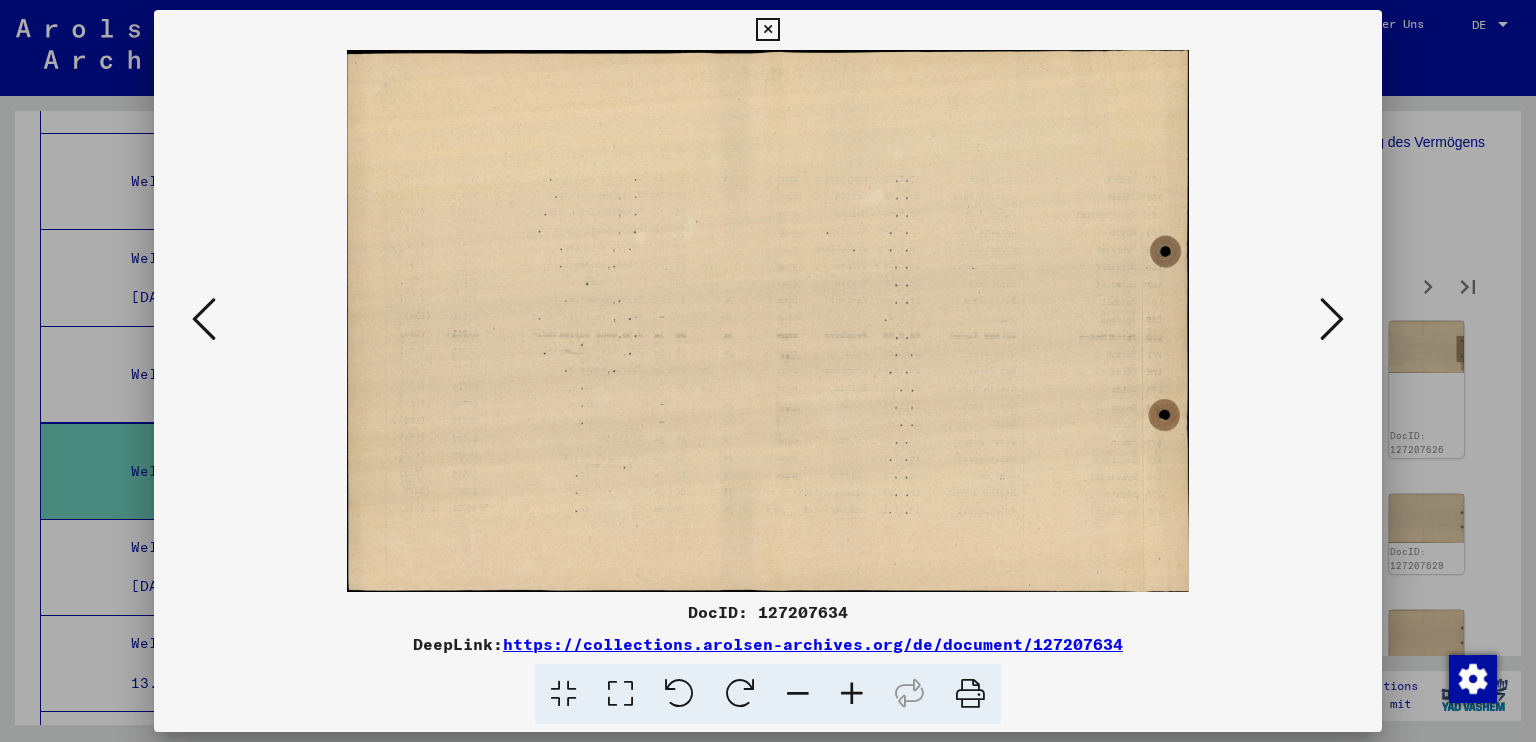 click at bounding box center (1332, 319) 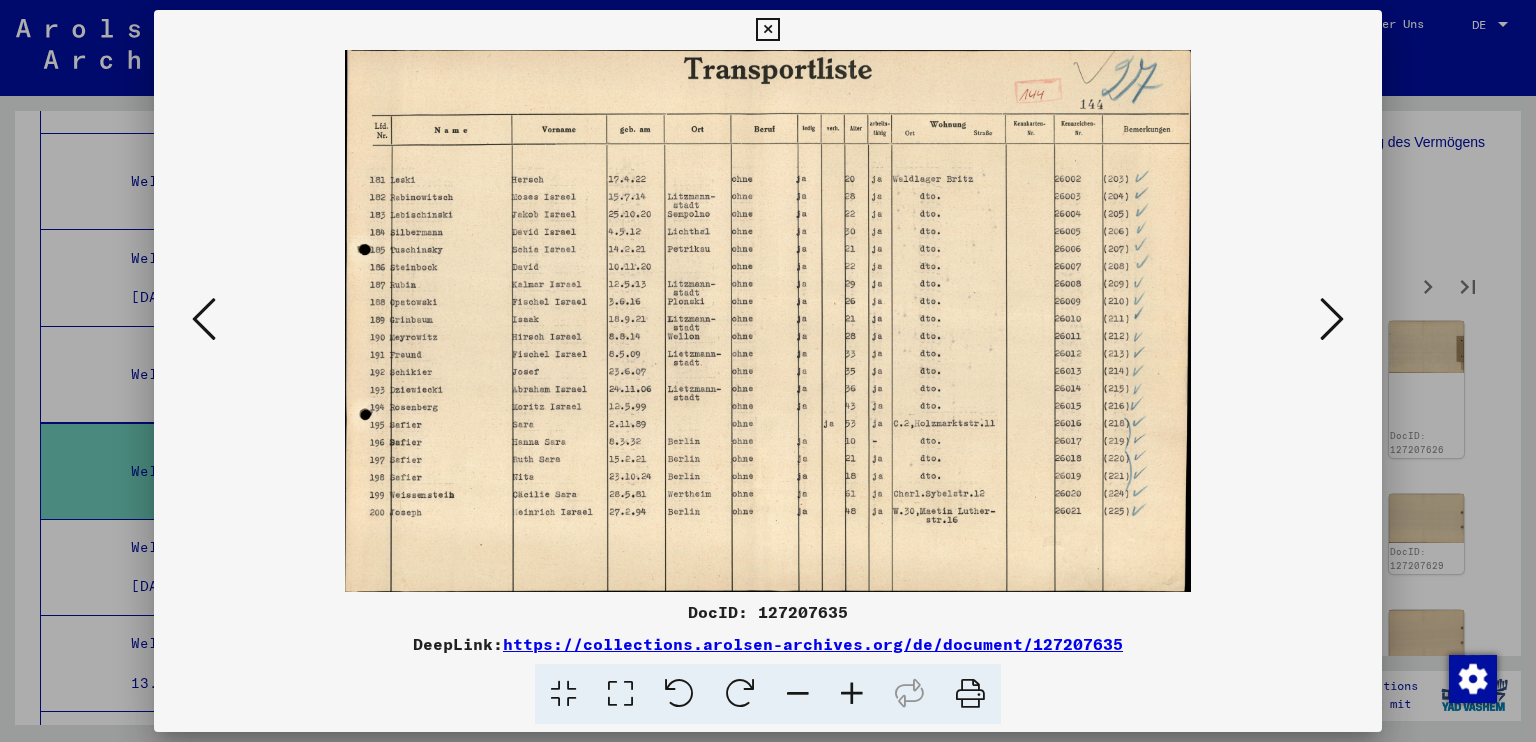 click at bounding box center [1332, 319] 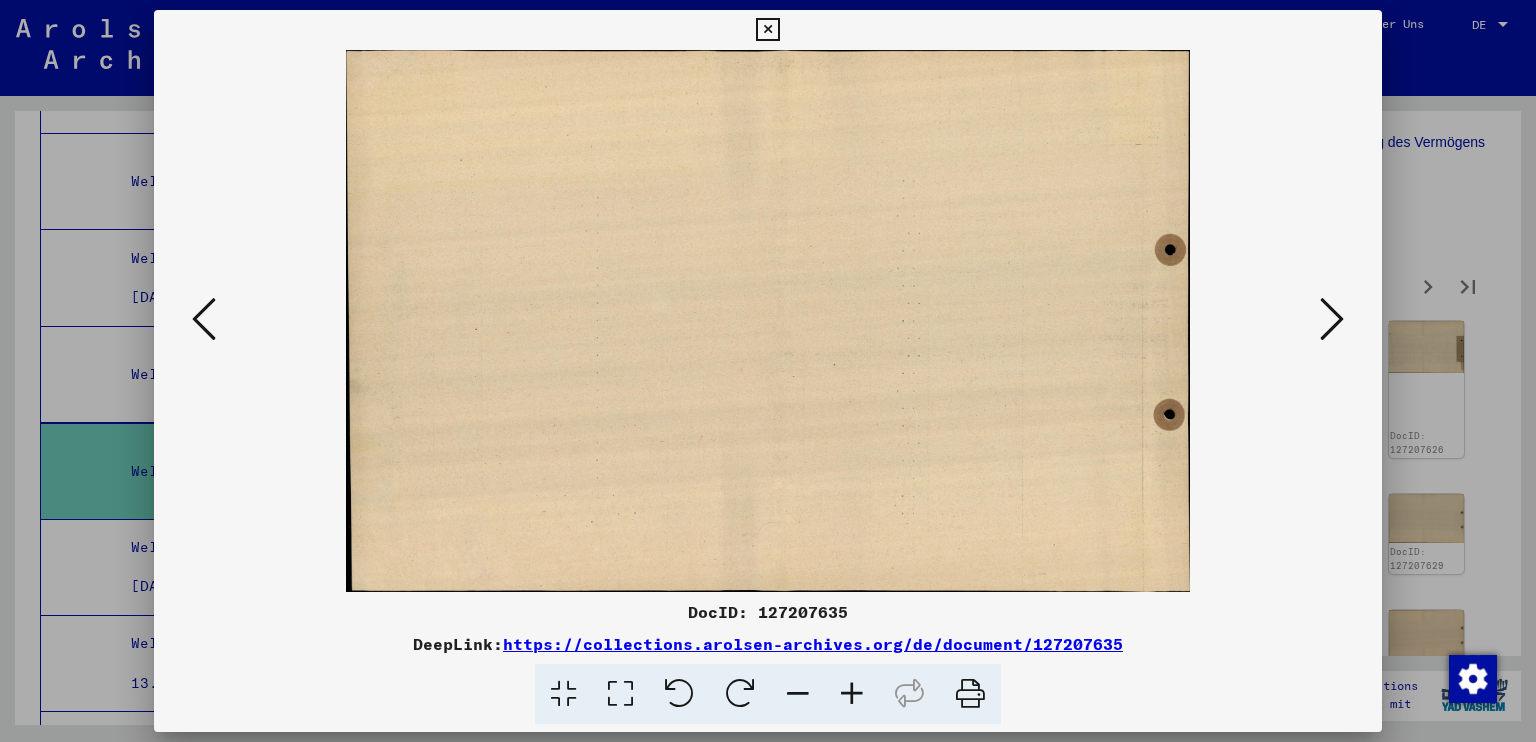 click at bounding box center (1332, 319) 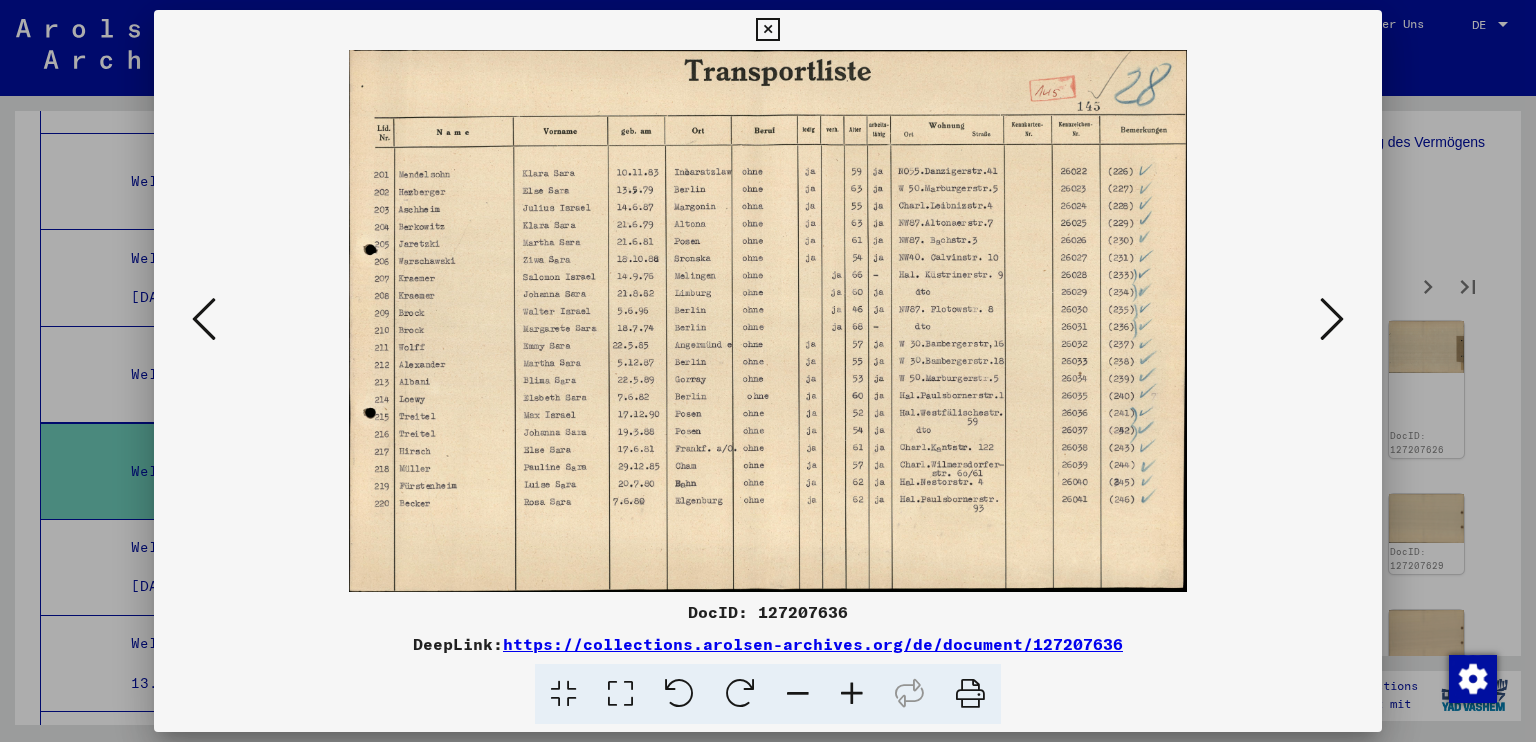click at bounding box center (1332, 319) 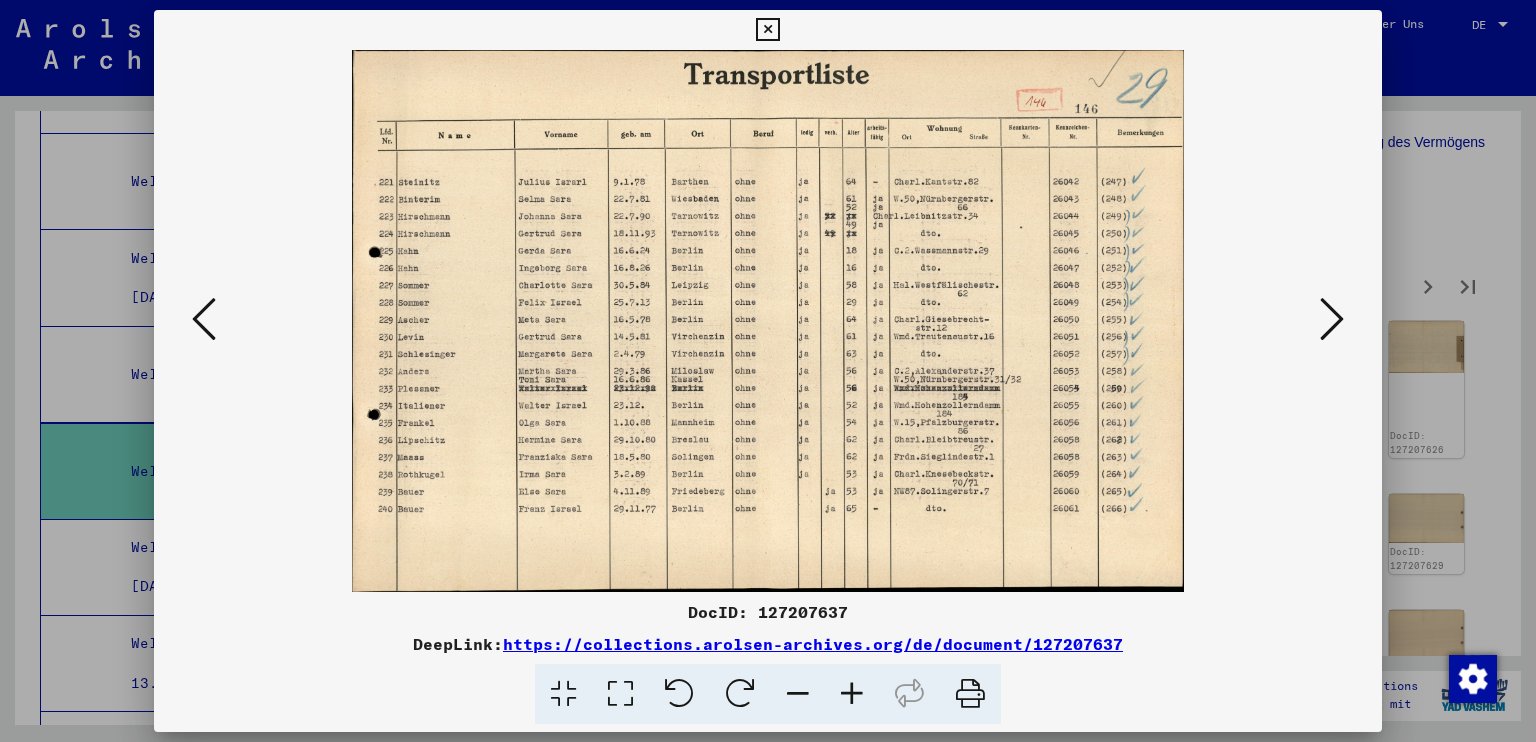 click at bounding box center (1332, 319) 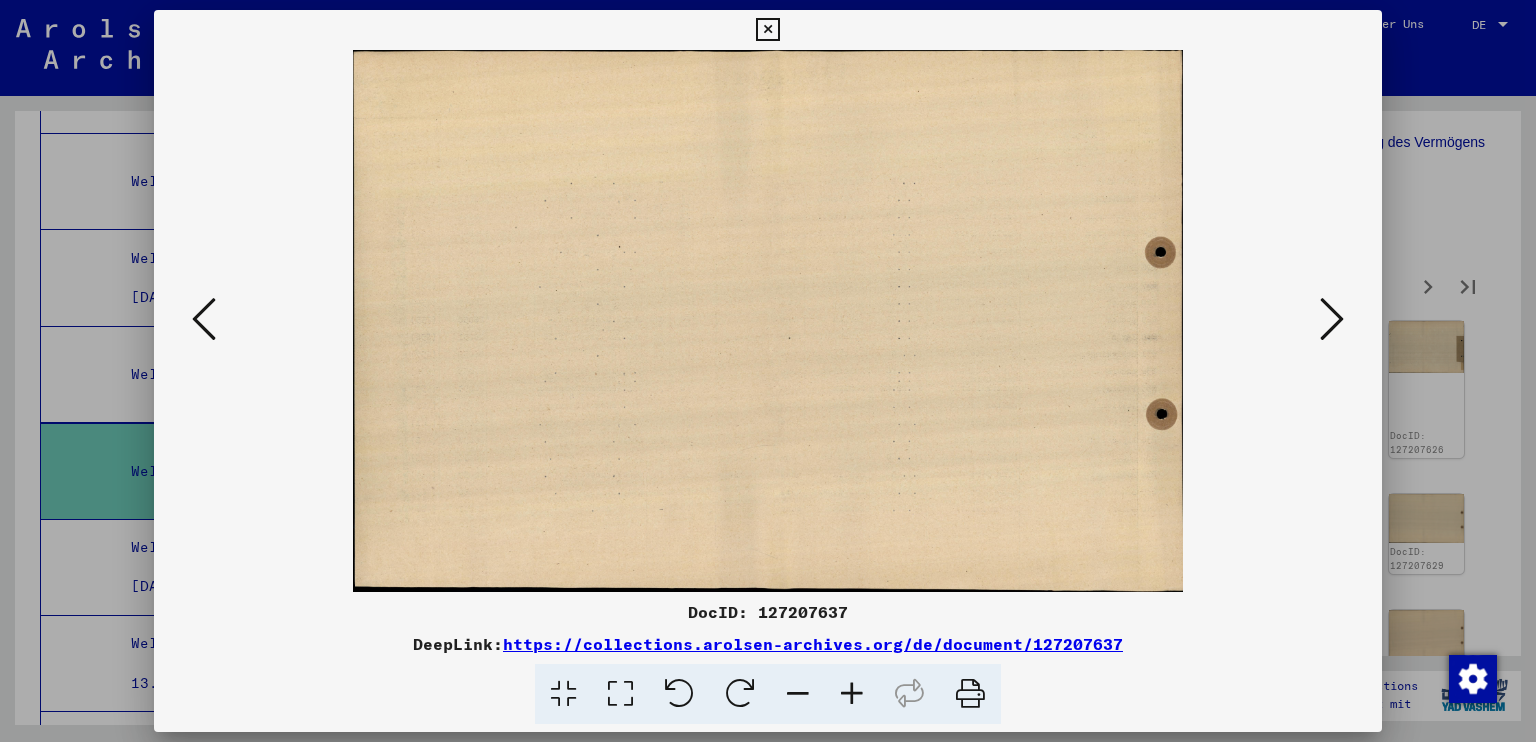 click at bounding box center [1332, 319] 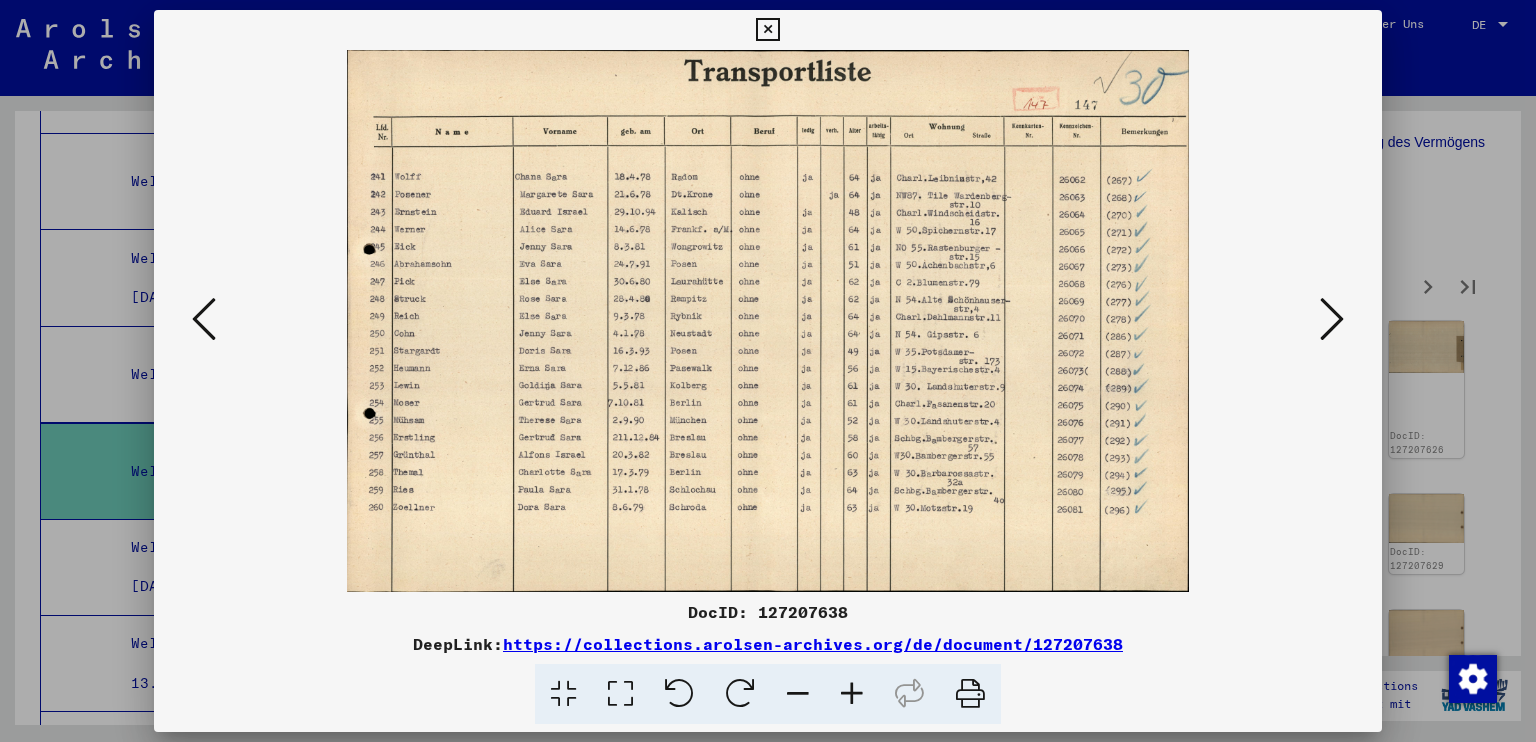 click at bounding box center [1332, 319] 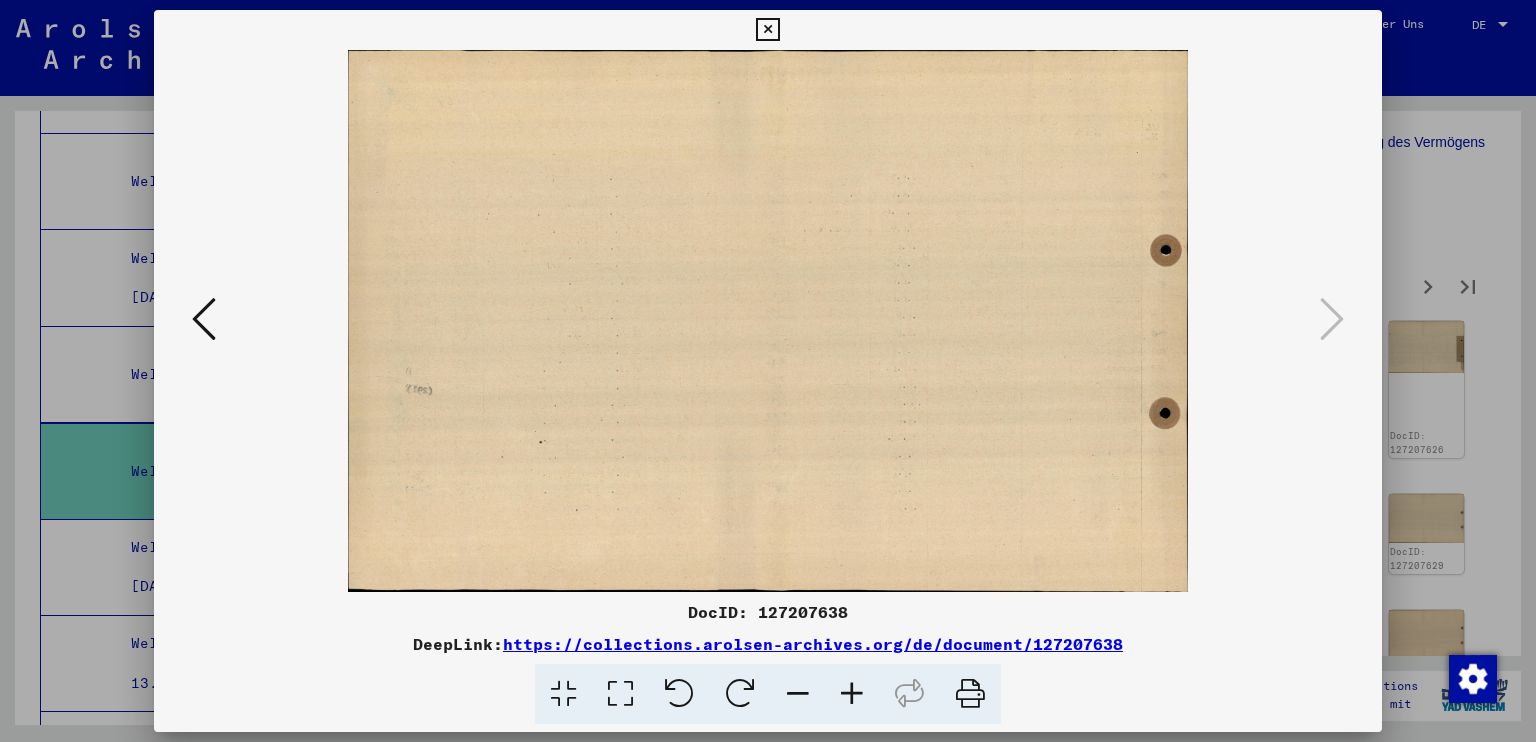 click at bounding box center (204, 319) 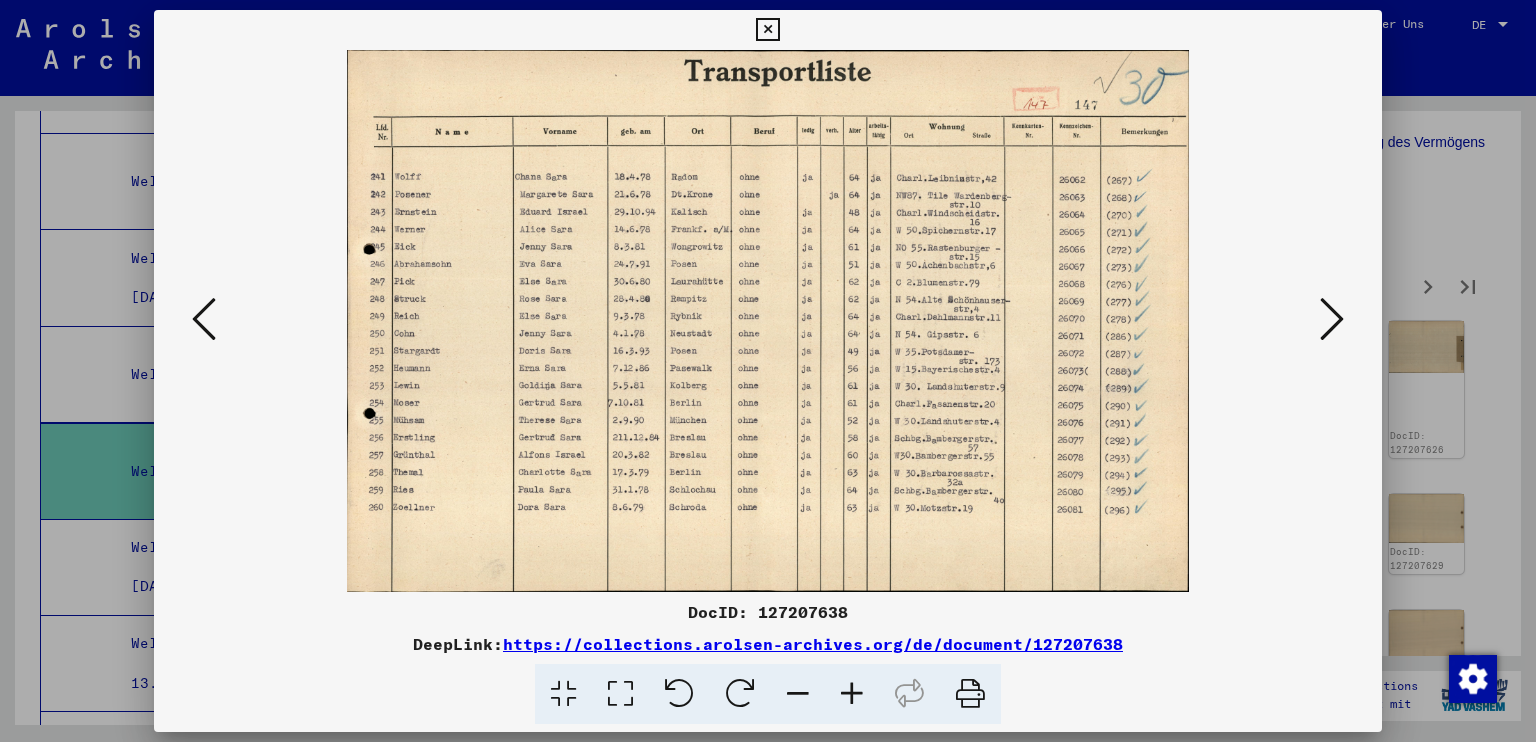 click at bounding box center (767, 30) 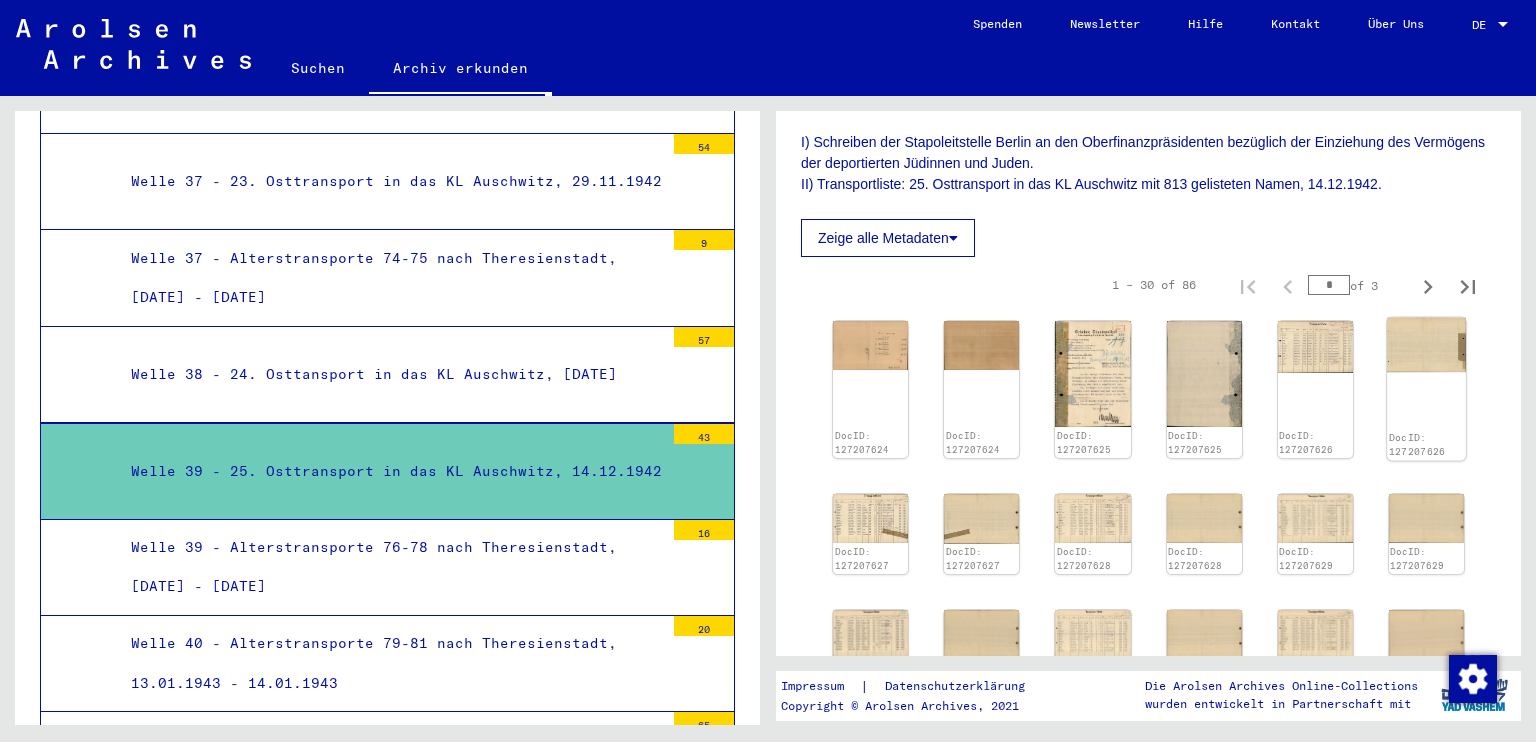 scroll, scrollTop: 800, scrollLeft: 0, axis: vertical 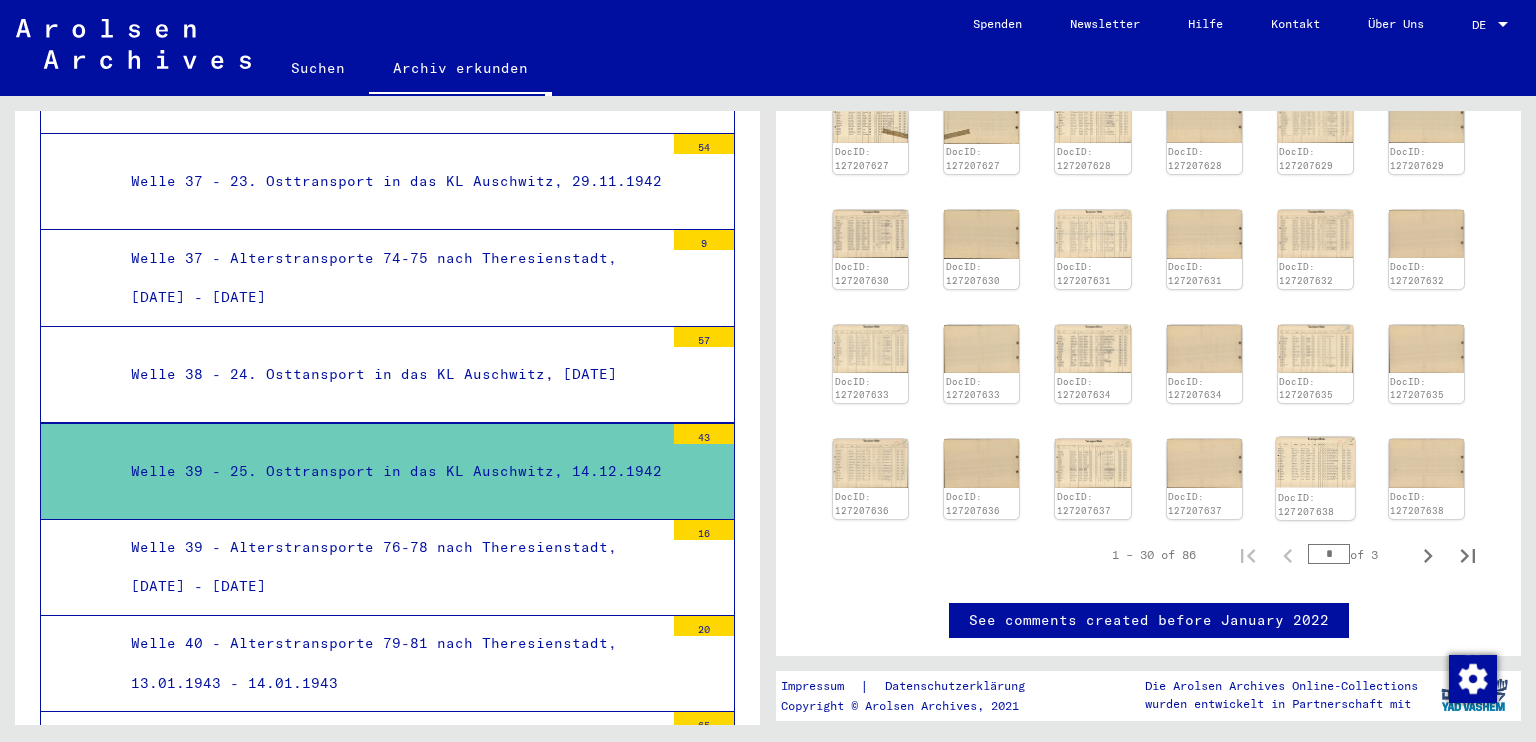 click 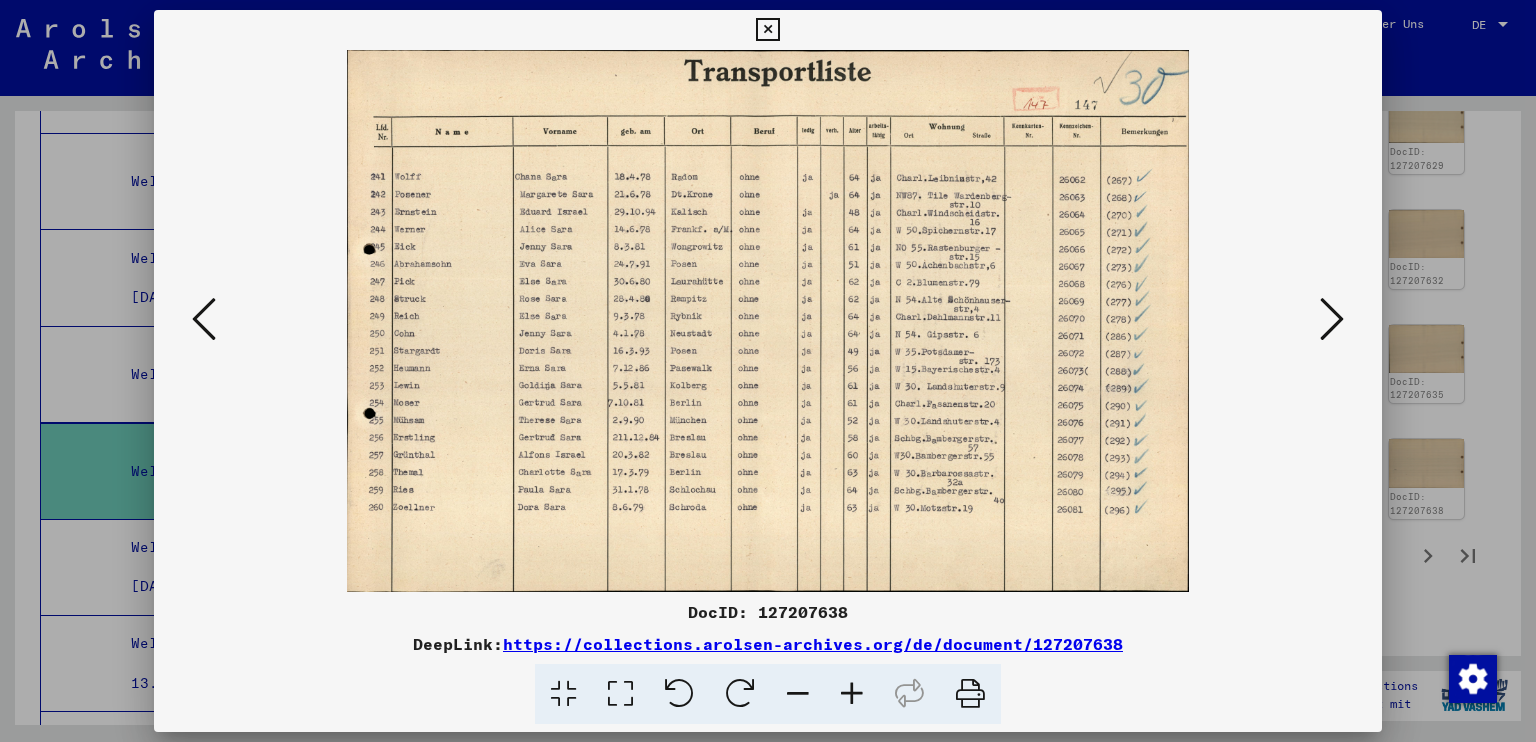click at bounding box center (767, 30) 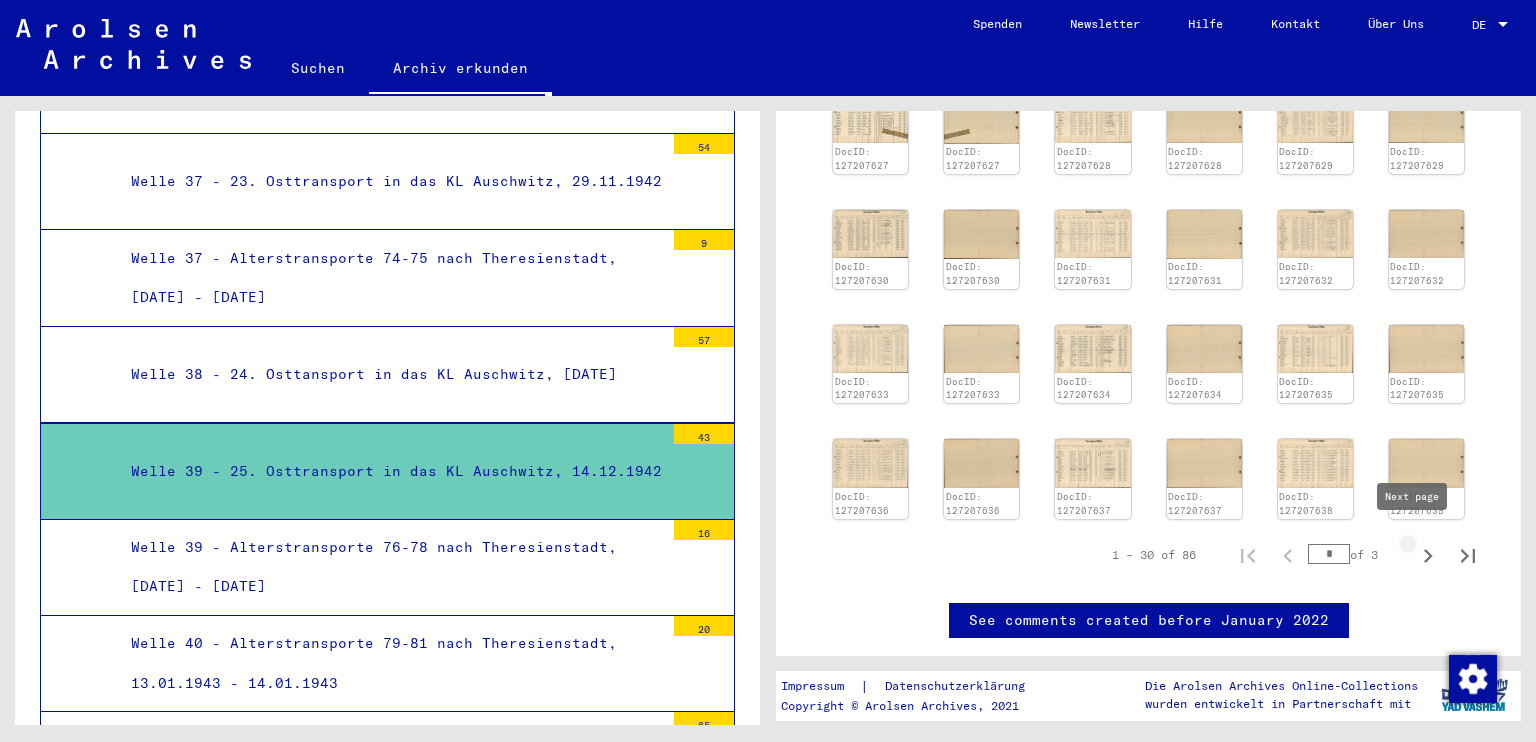click 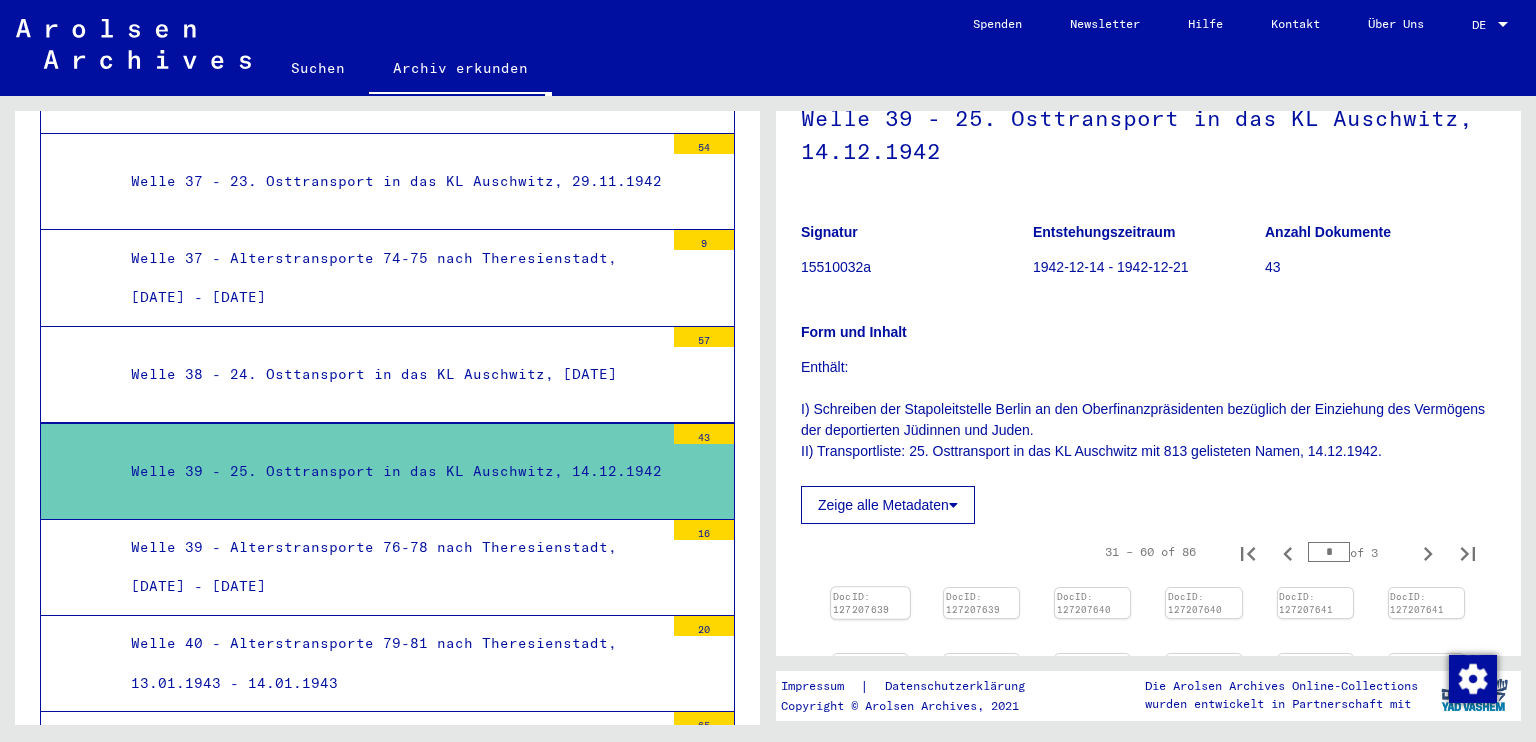 scroll, scrollTop: 533, scrollLeft: 0, axis: vertical 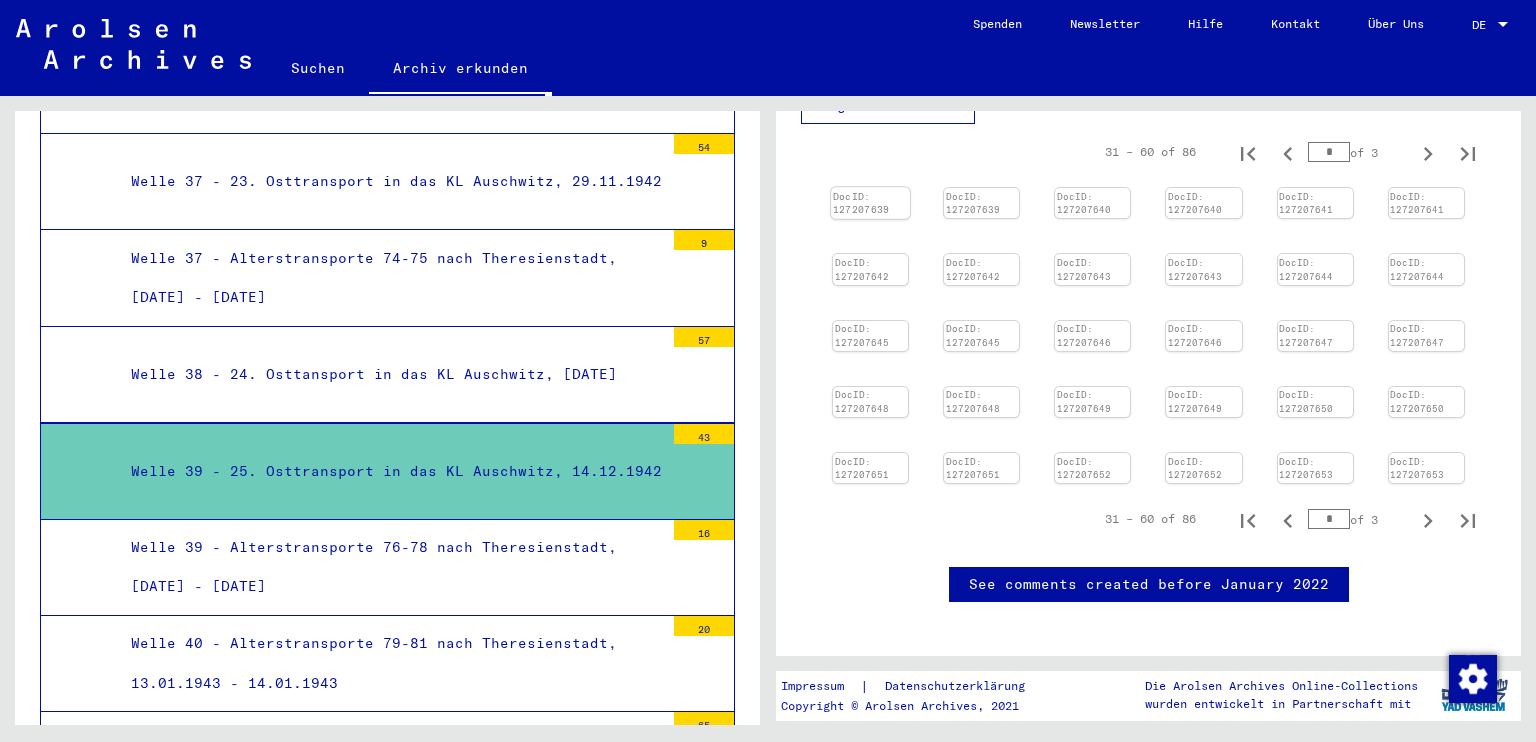 click 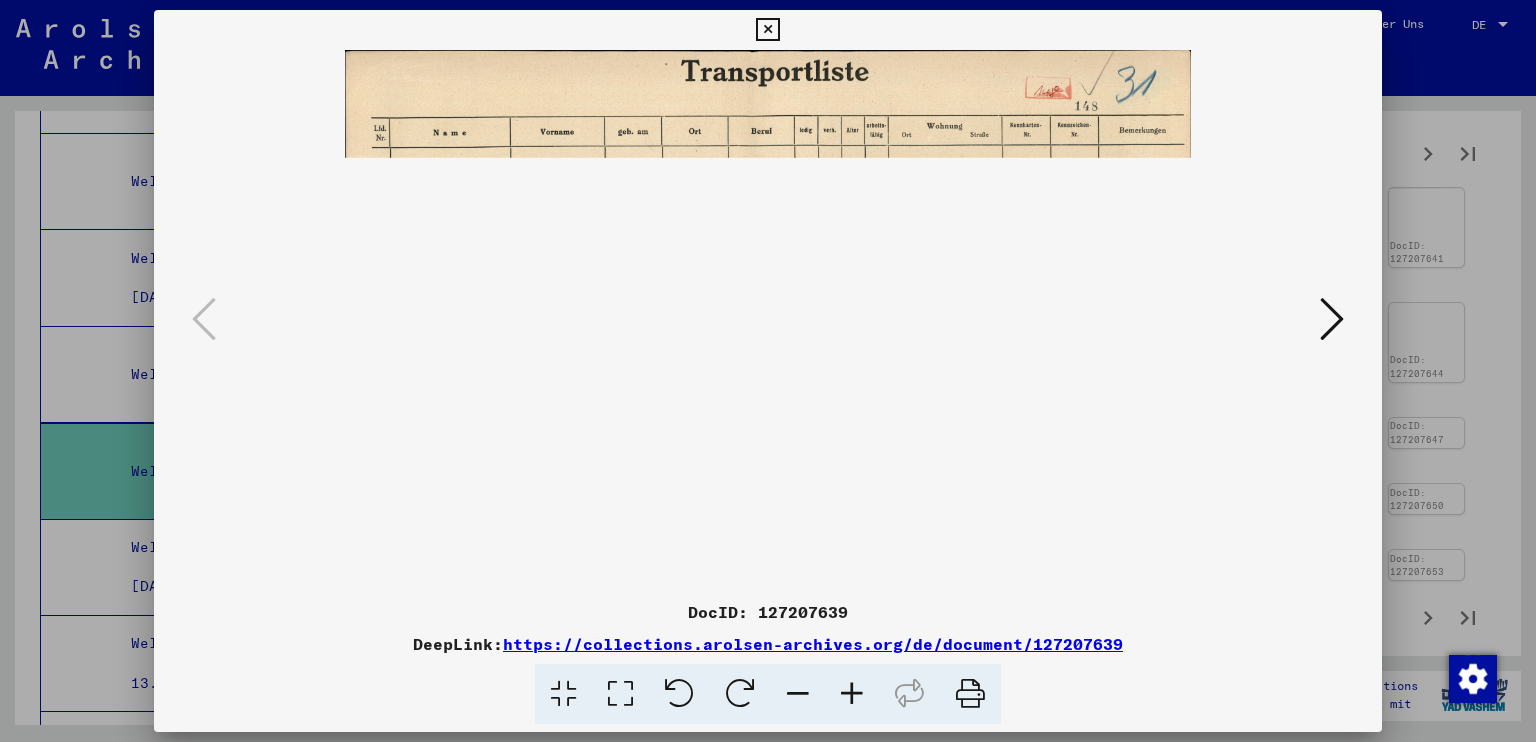click at bounding box center (1332, 319) 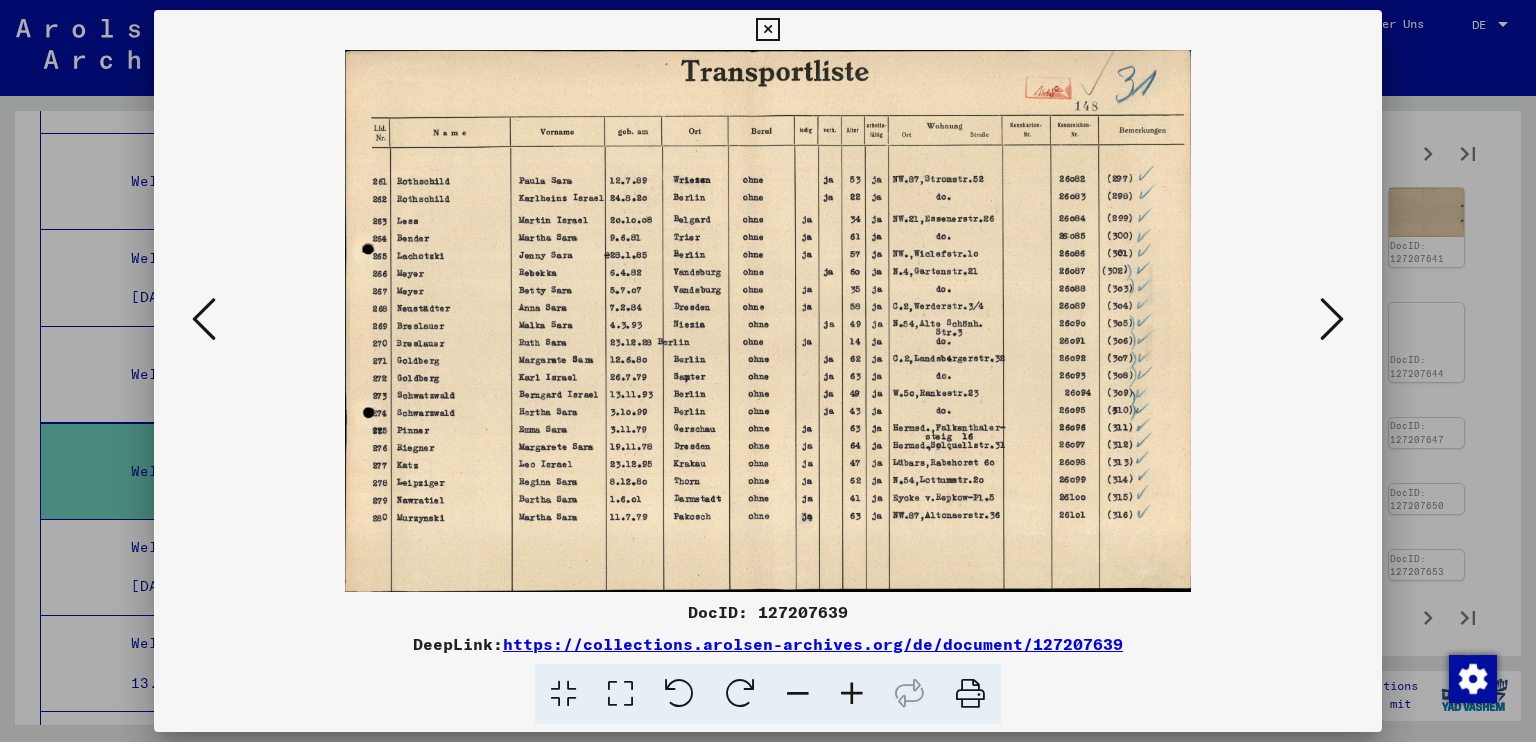 click at bounding box center (1332, 319) 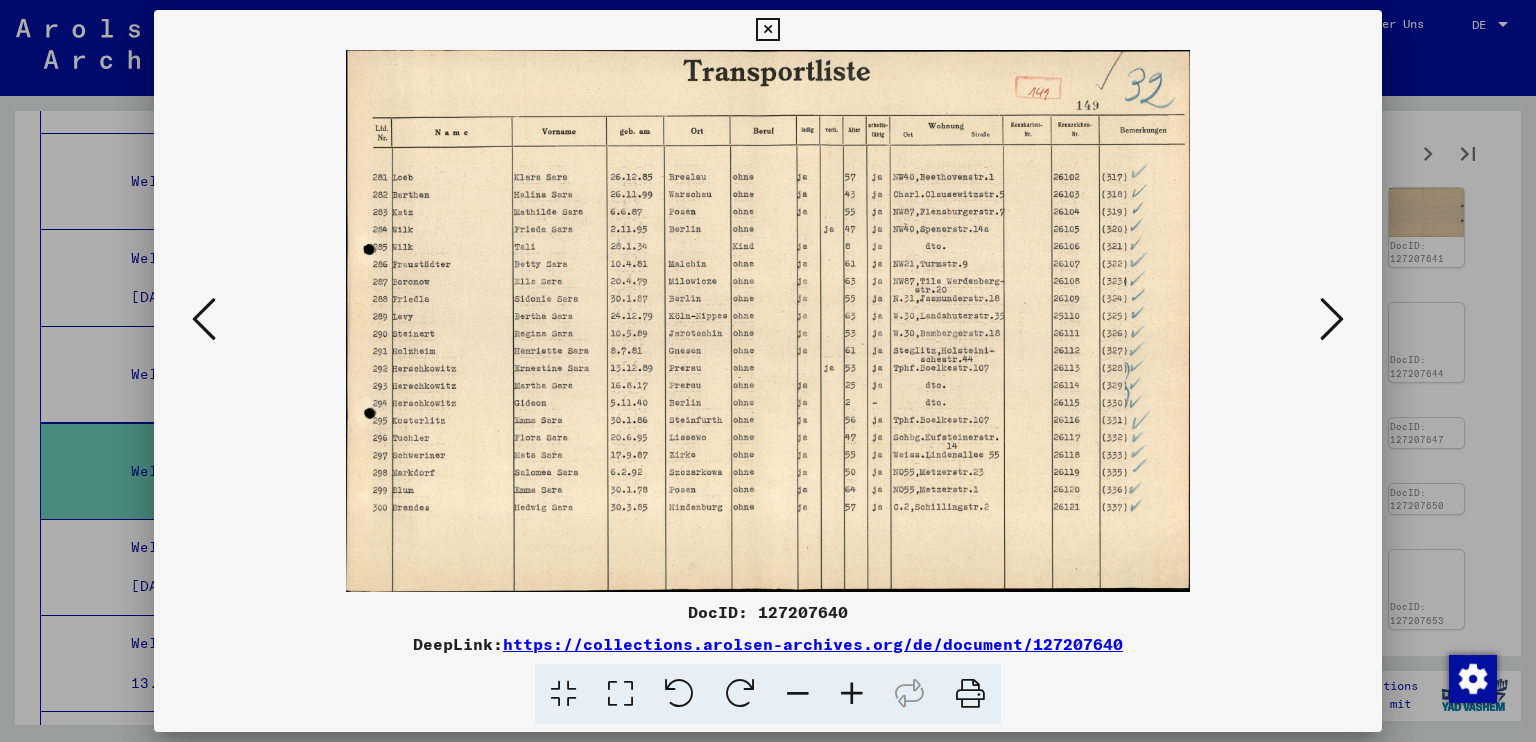 click at bounding box center (1332, 319) 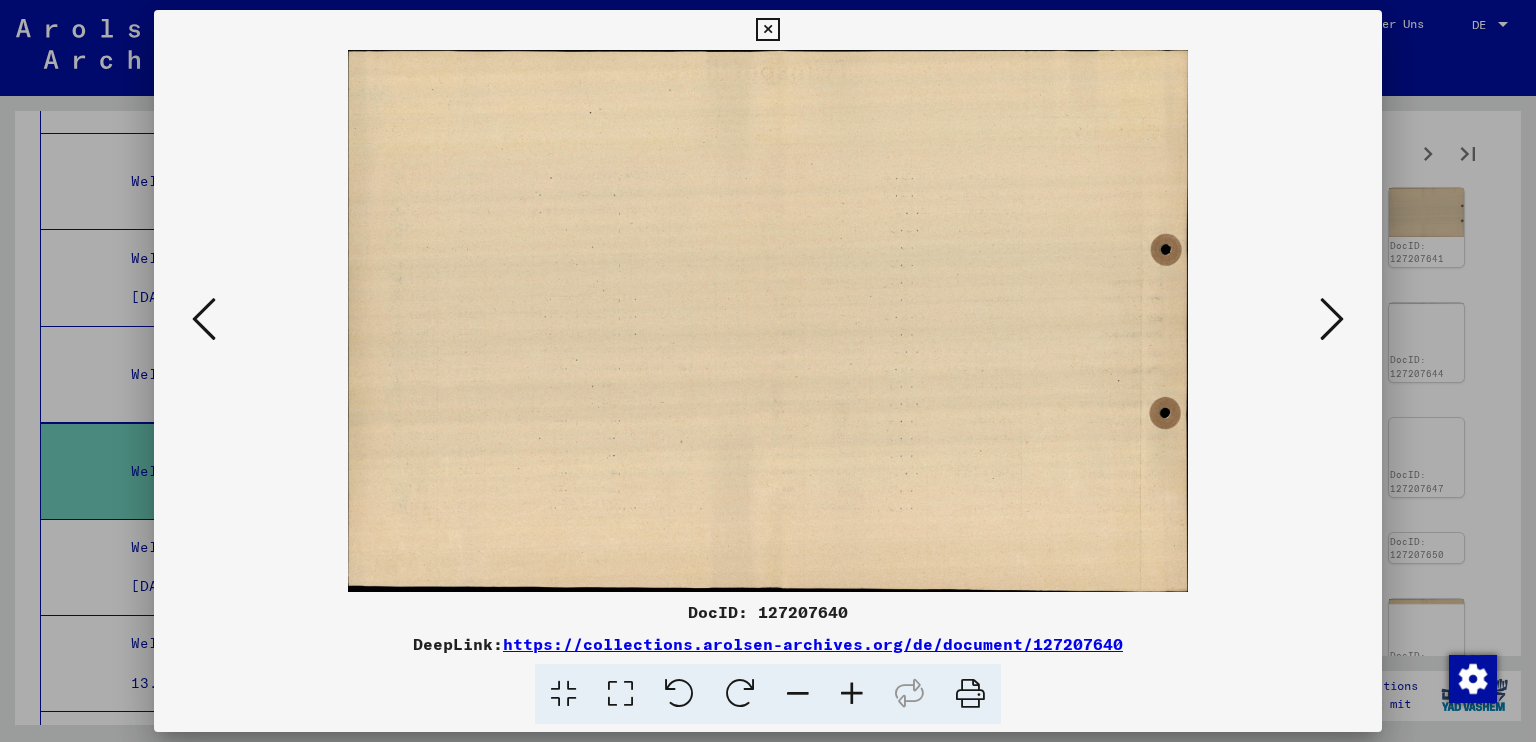 click at bounding box center (1332, 319) 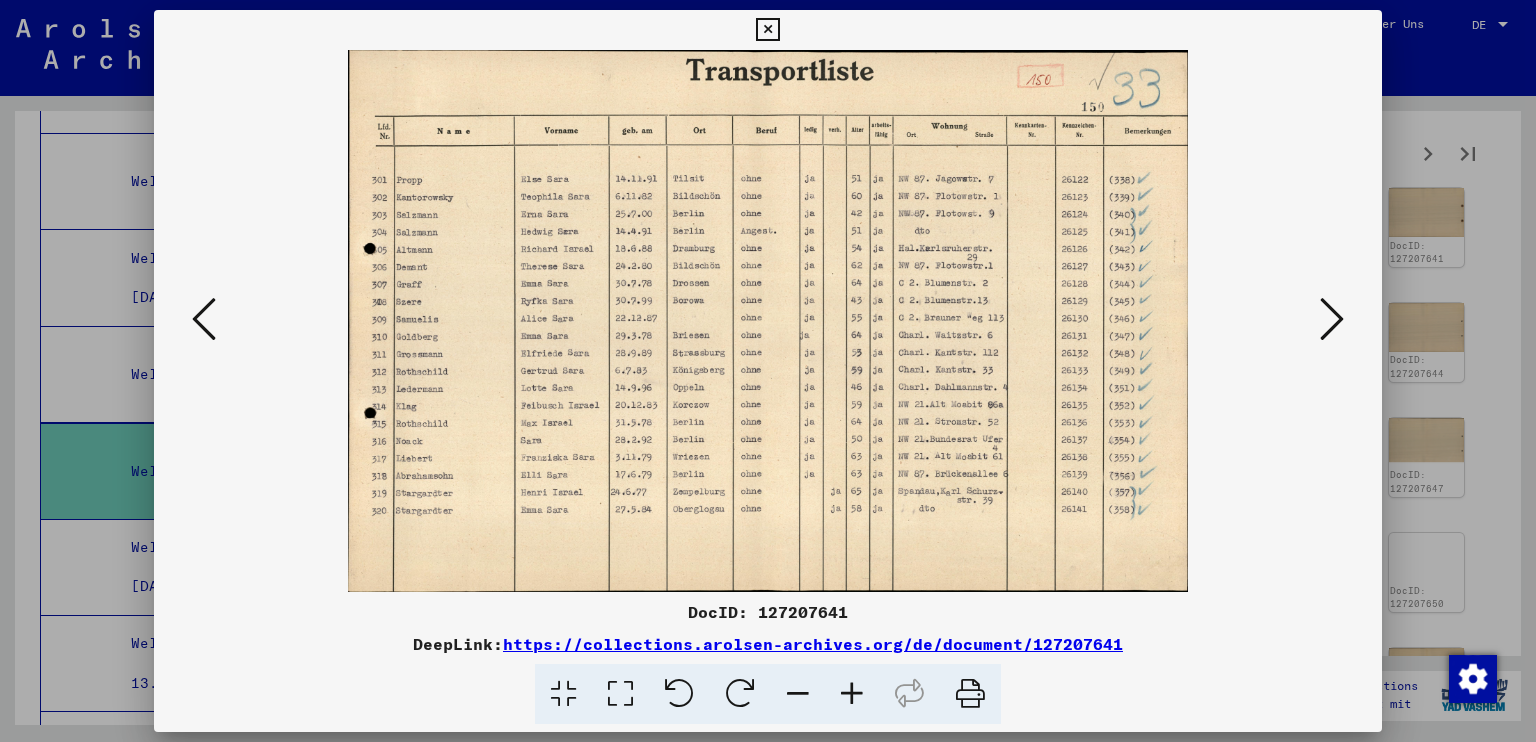 click at bounding box center (1332, 319) 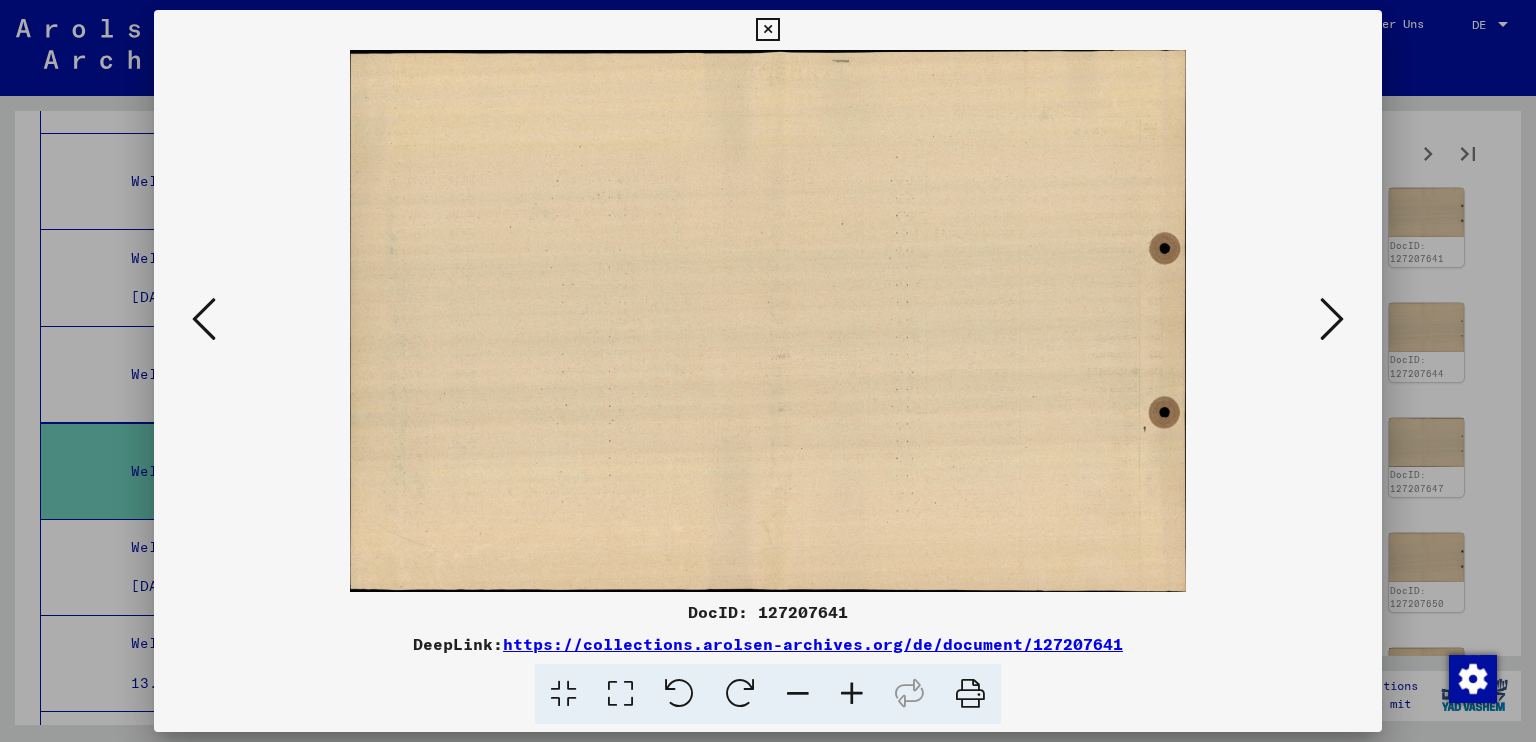 click at bounding box center [1332, 319] 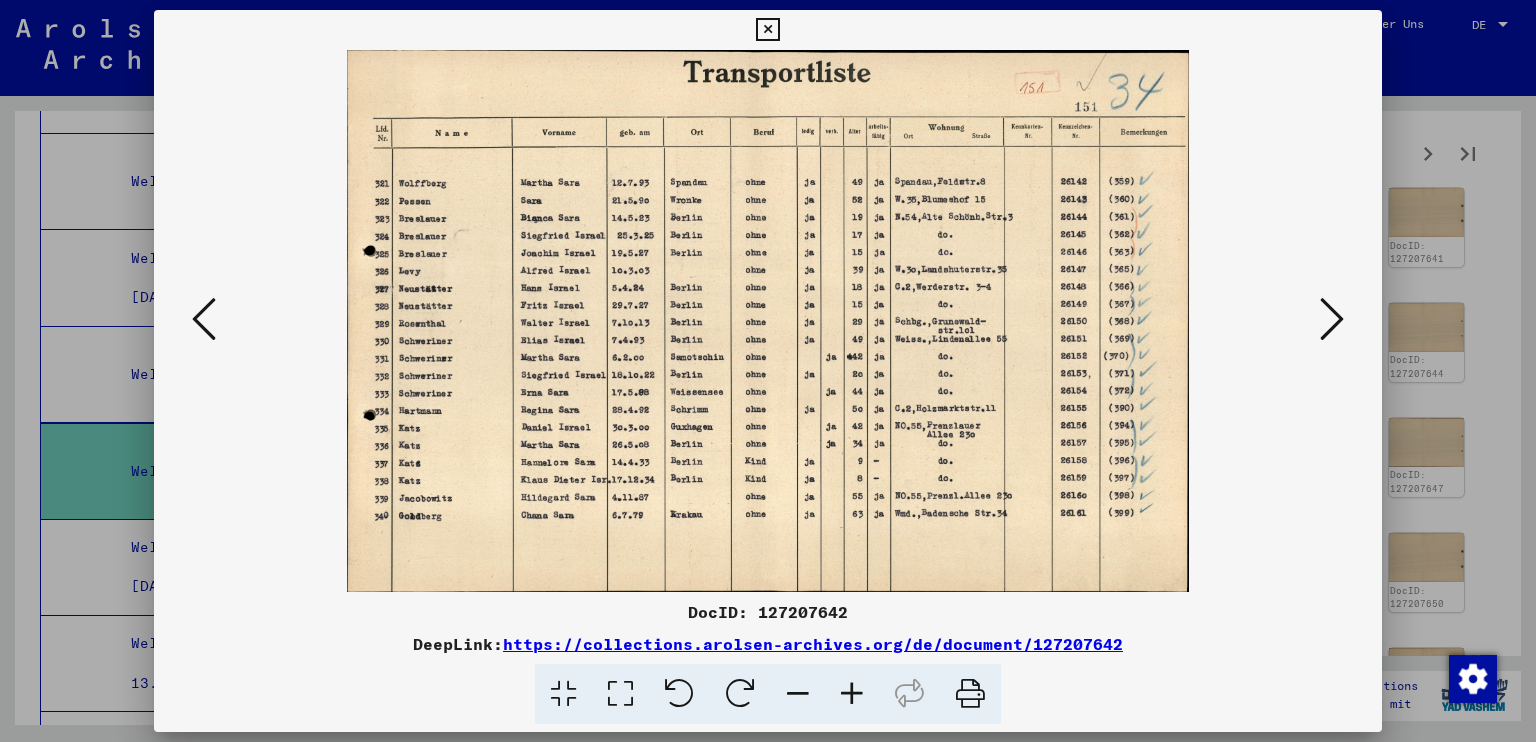 click at bounding box center (1332, 319) 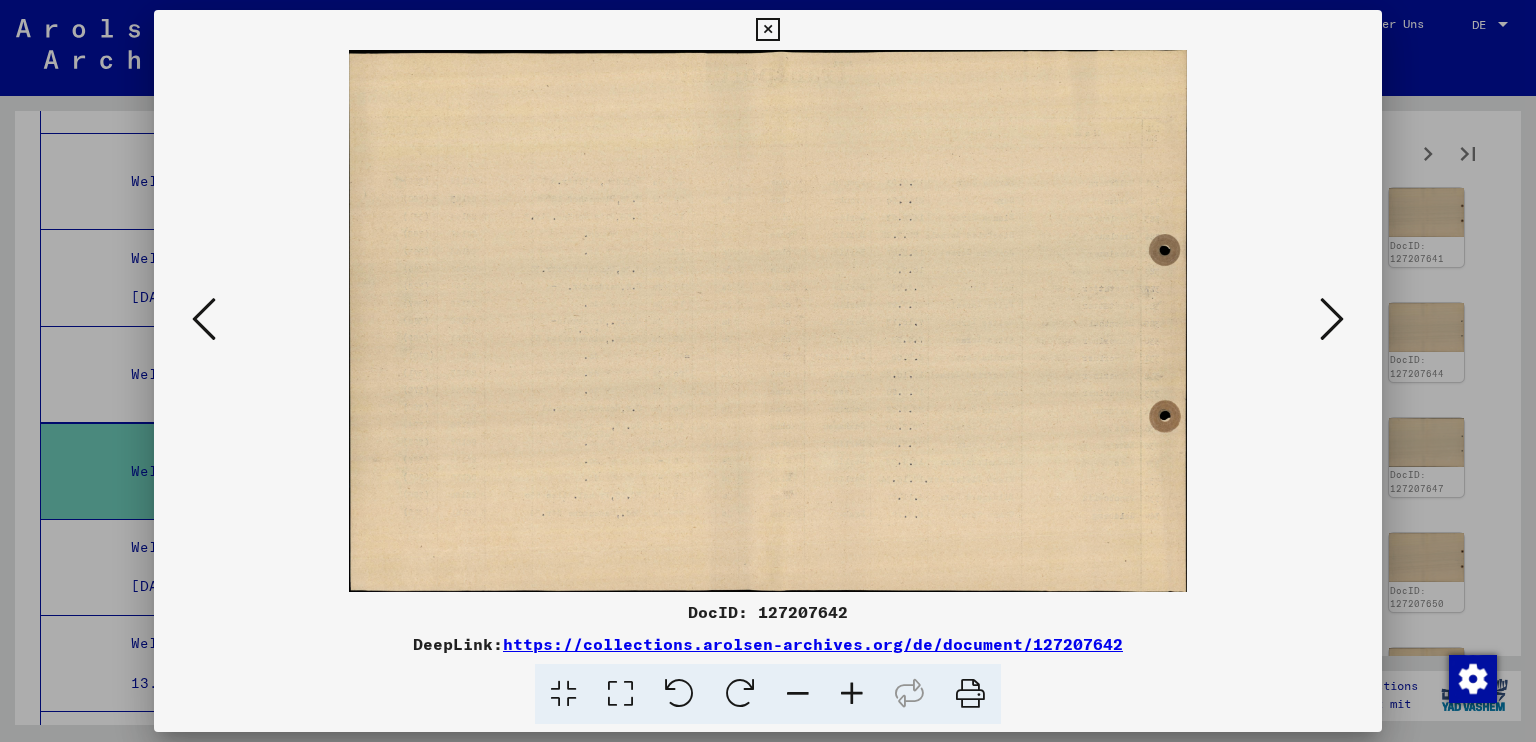 click at bounding box center [1332, 319] 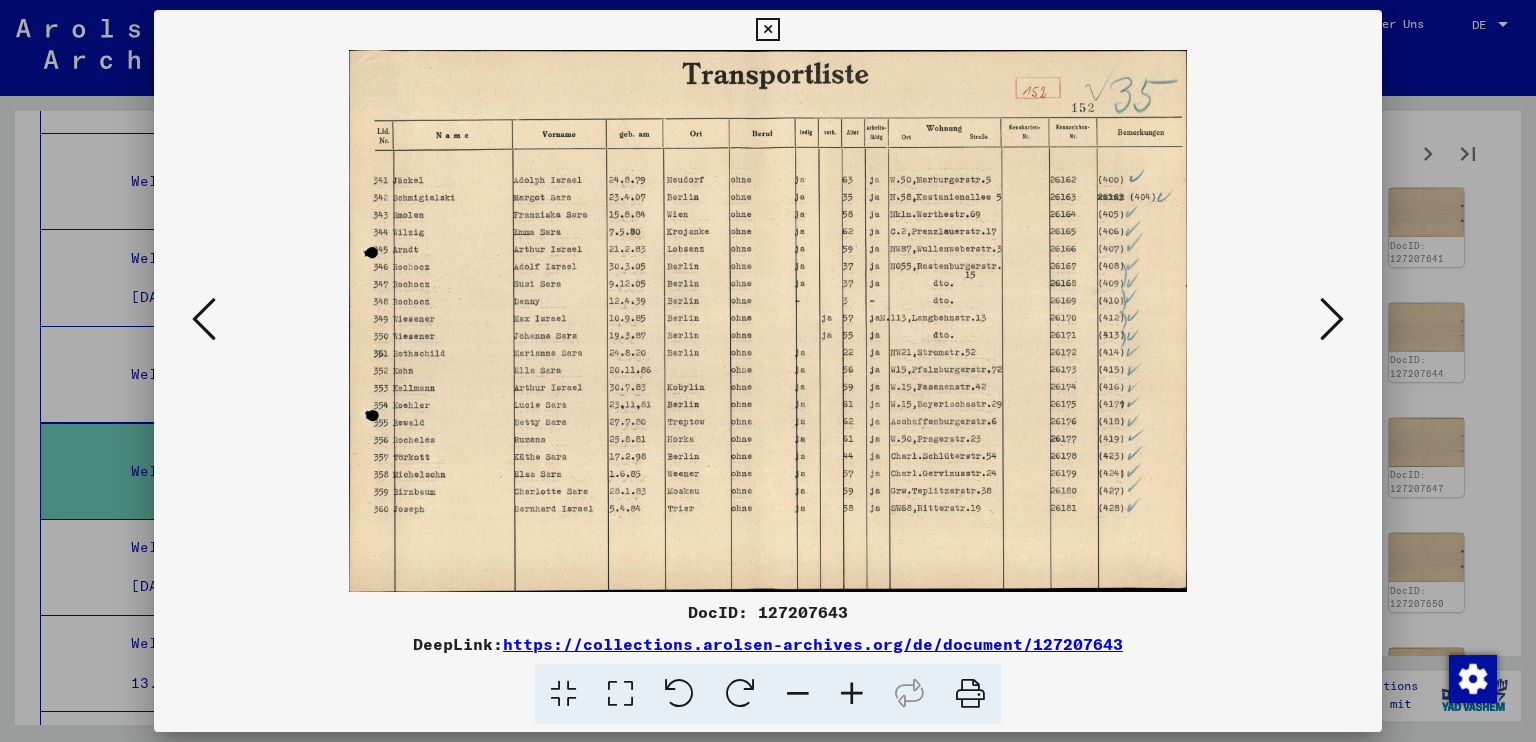 click at bounding box center [1332, 319] 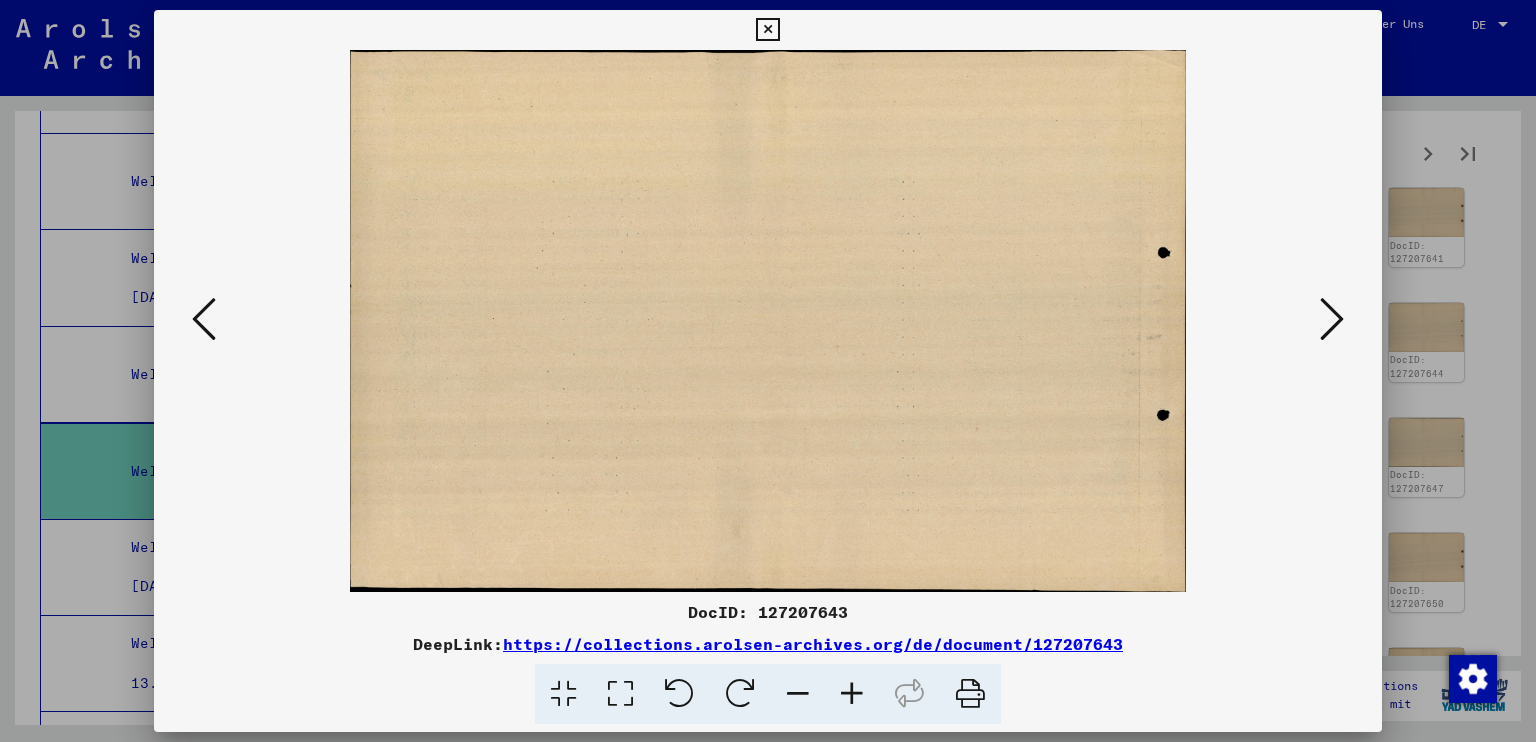 click at bounding box center (1332, 319) 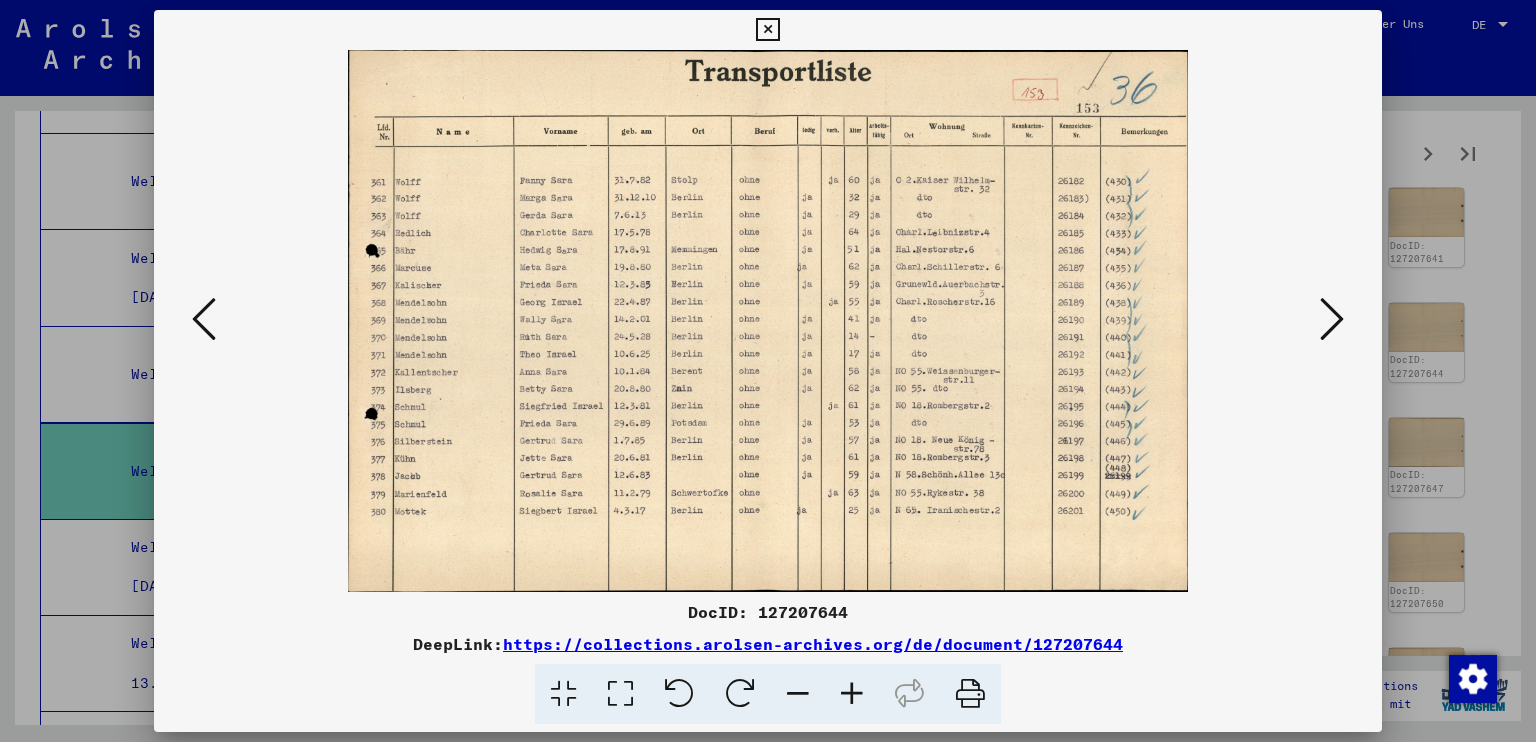 click at bounding box center [1332, 319] 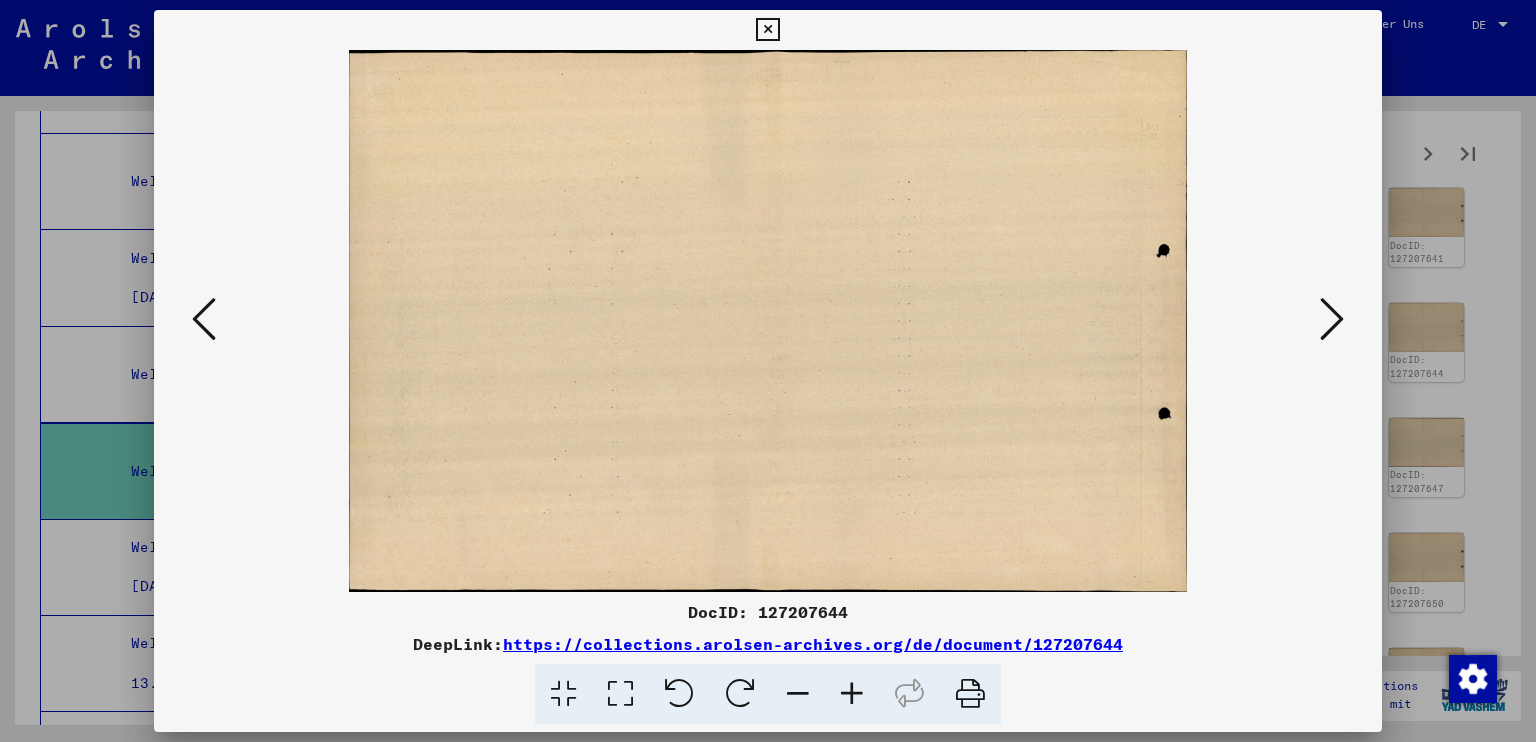click at bounding box center (1332, 319) 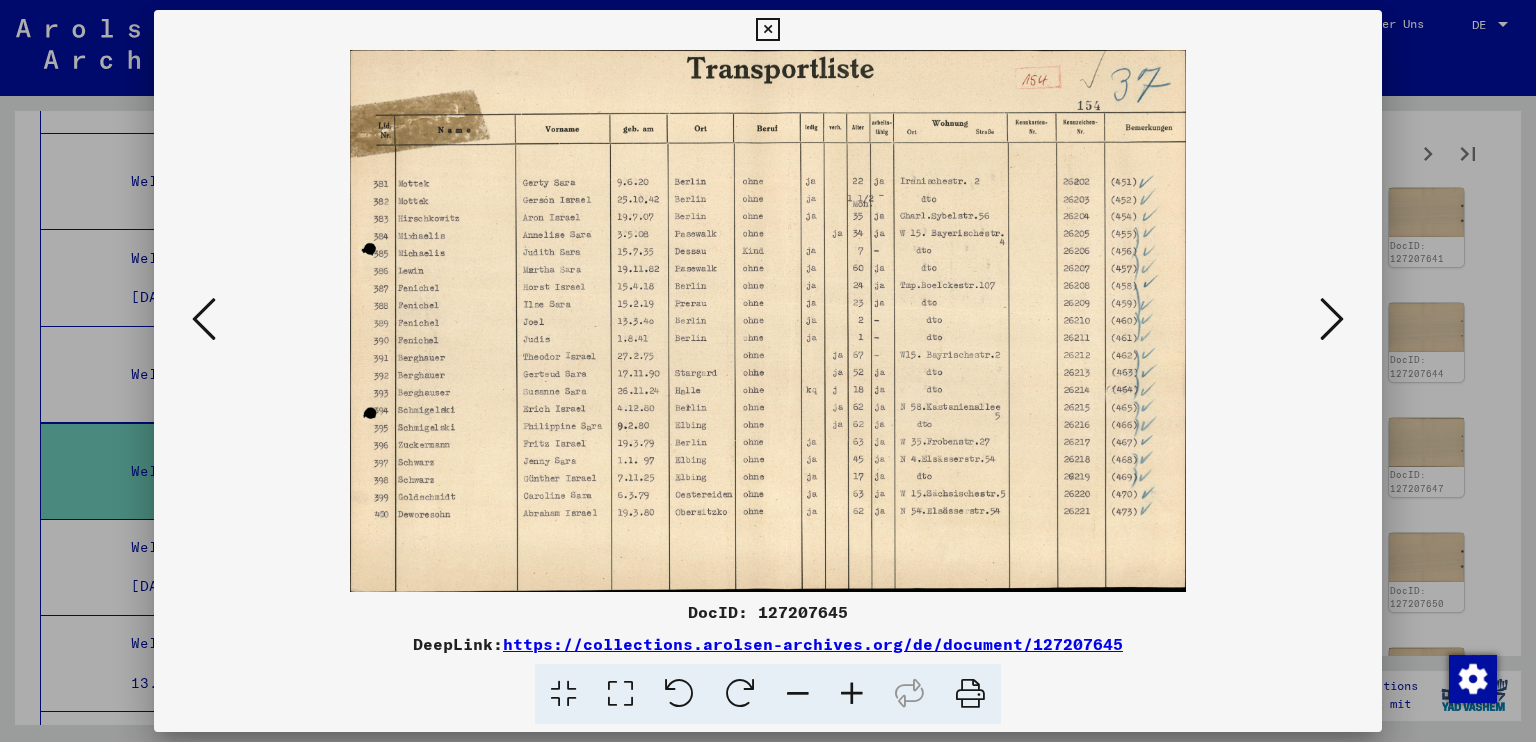 click at bounding box center [1332, 319] 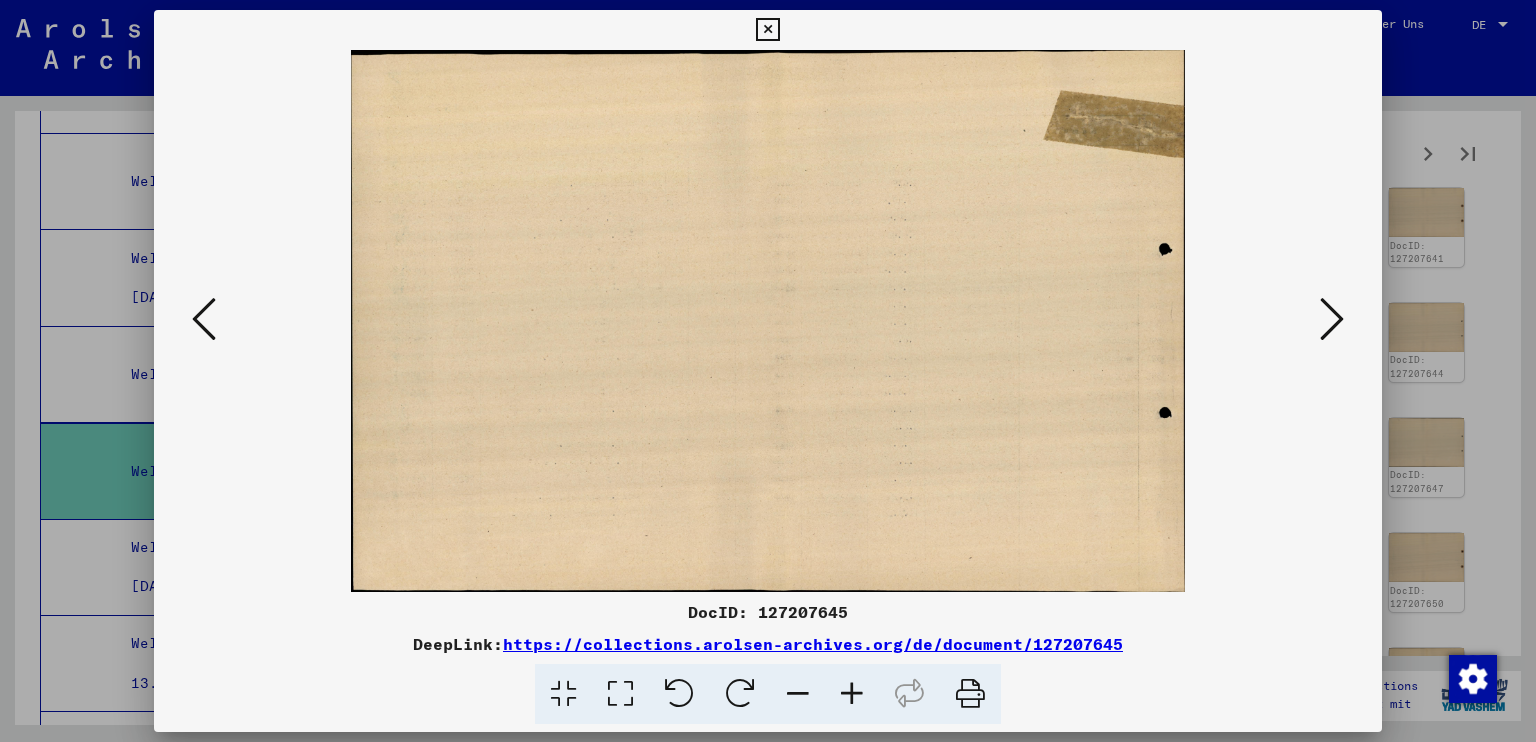 click at bounding box center [1332, 319] 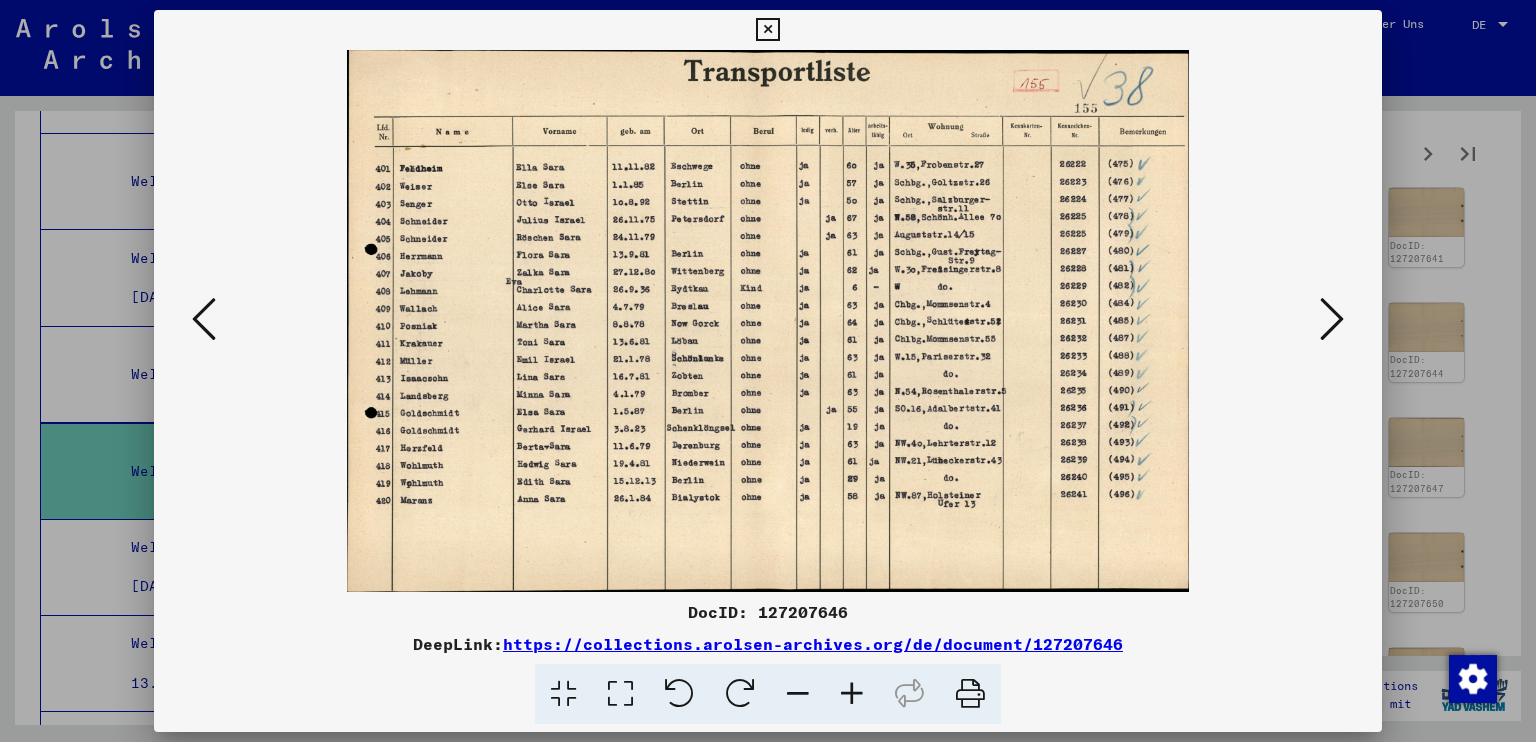 click at bounding box center (1332, 319) 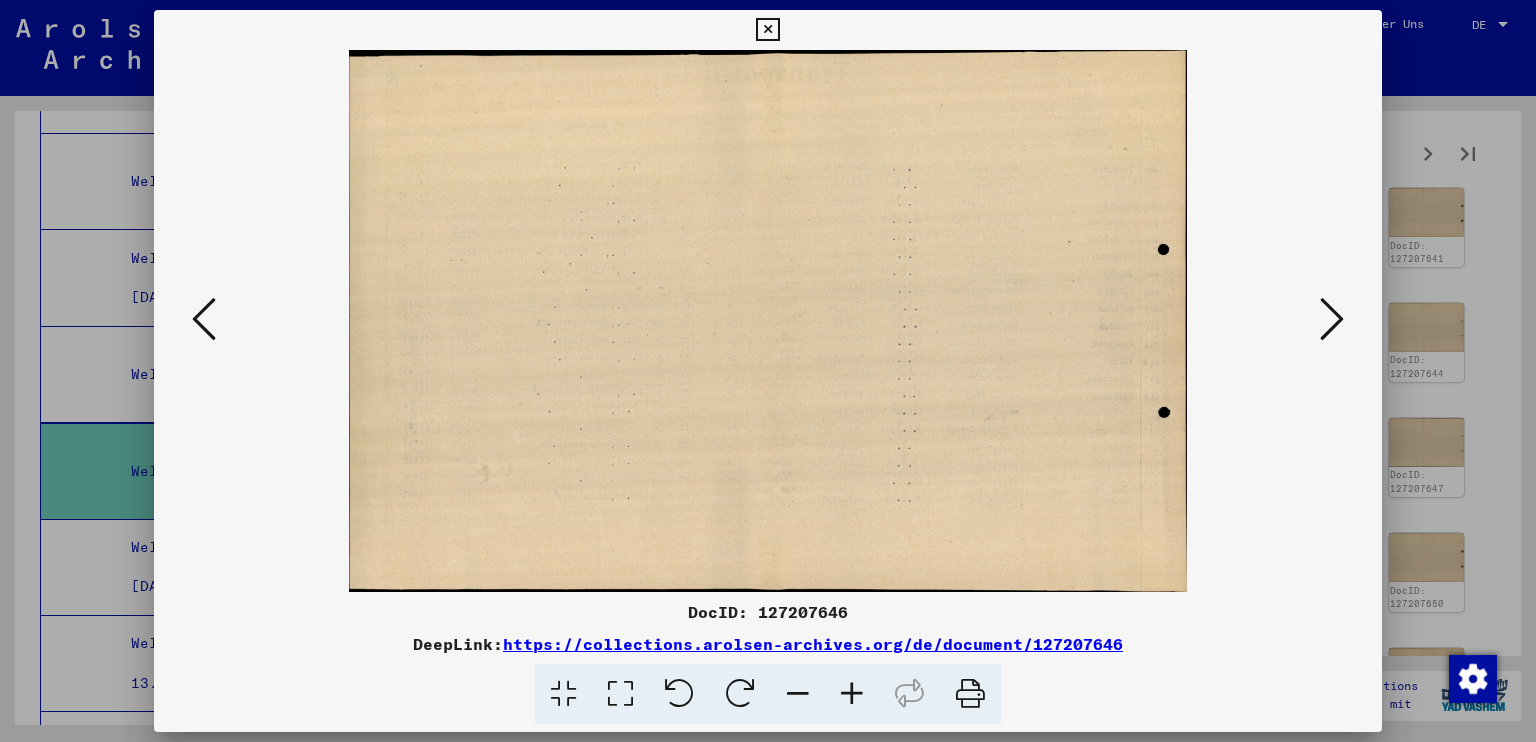click at bounding box center (1332, 319) 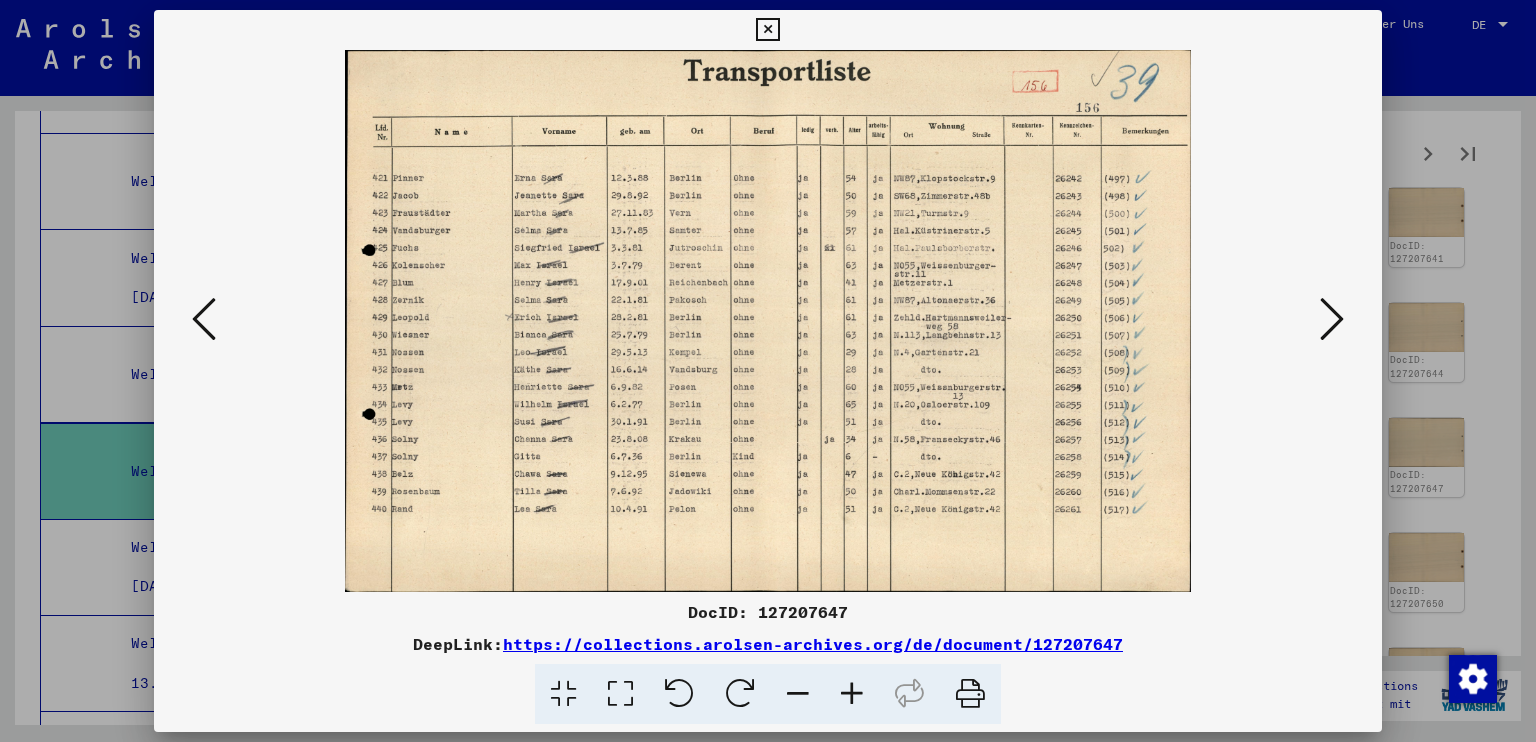 type 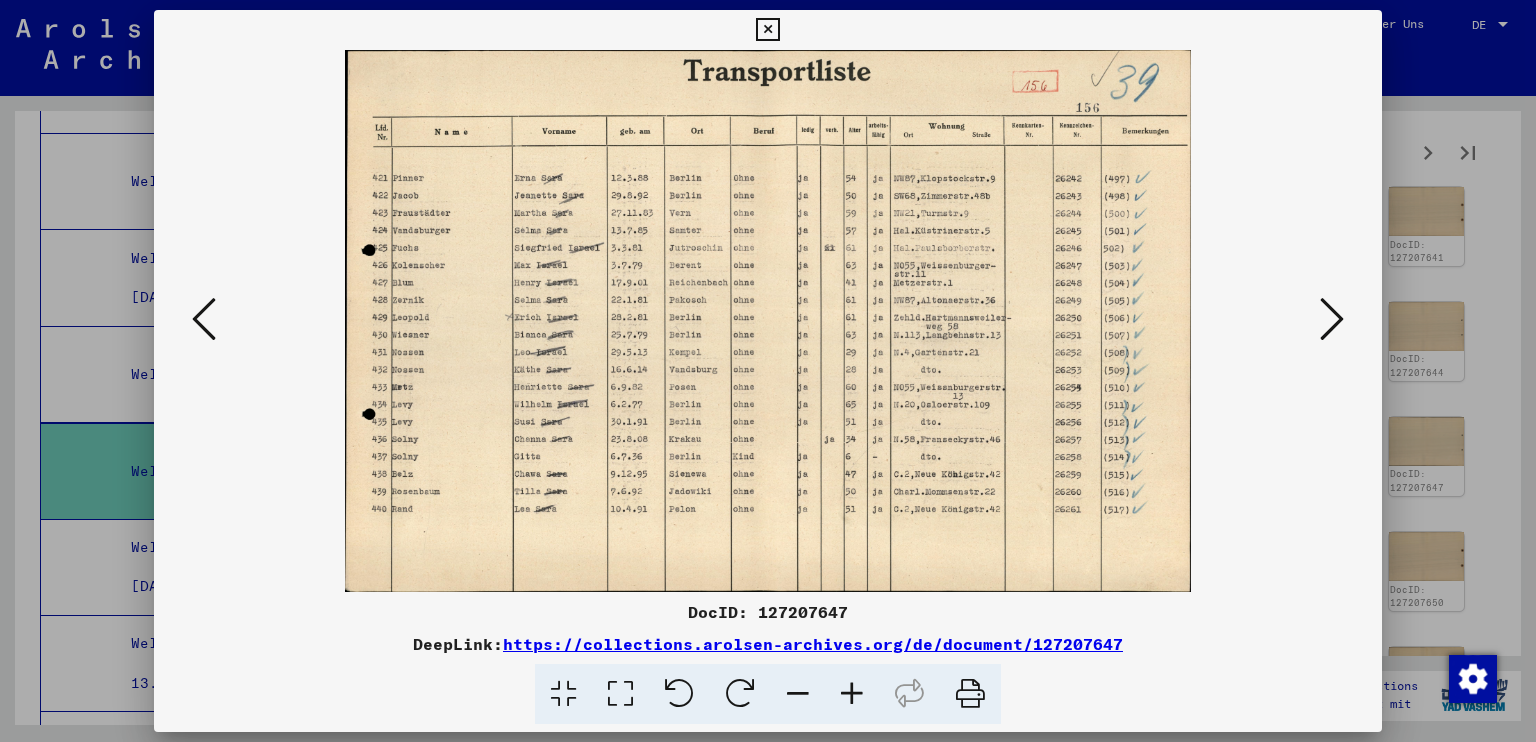 click at bounding box center [767, 30] 